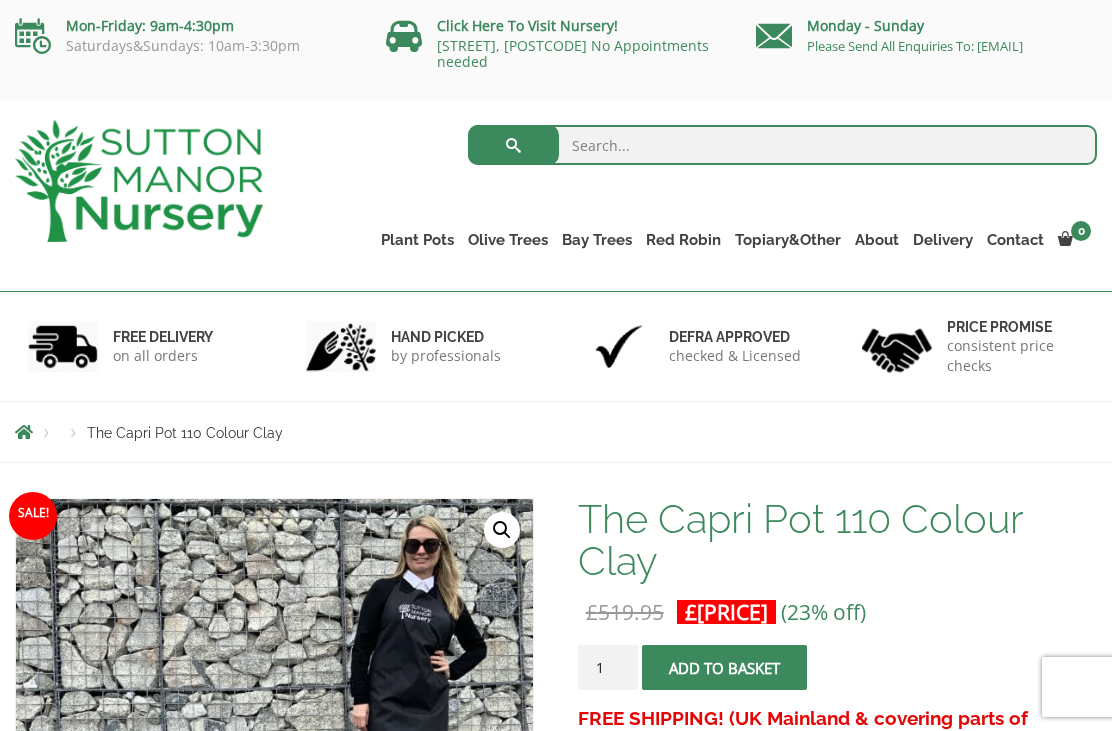scroll, scrollTop: 0, scrollLeft: 0, axis: both 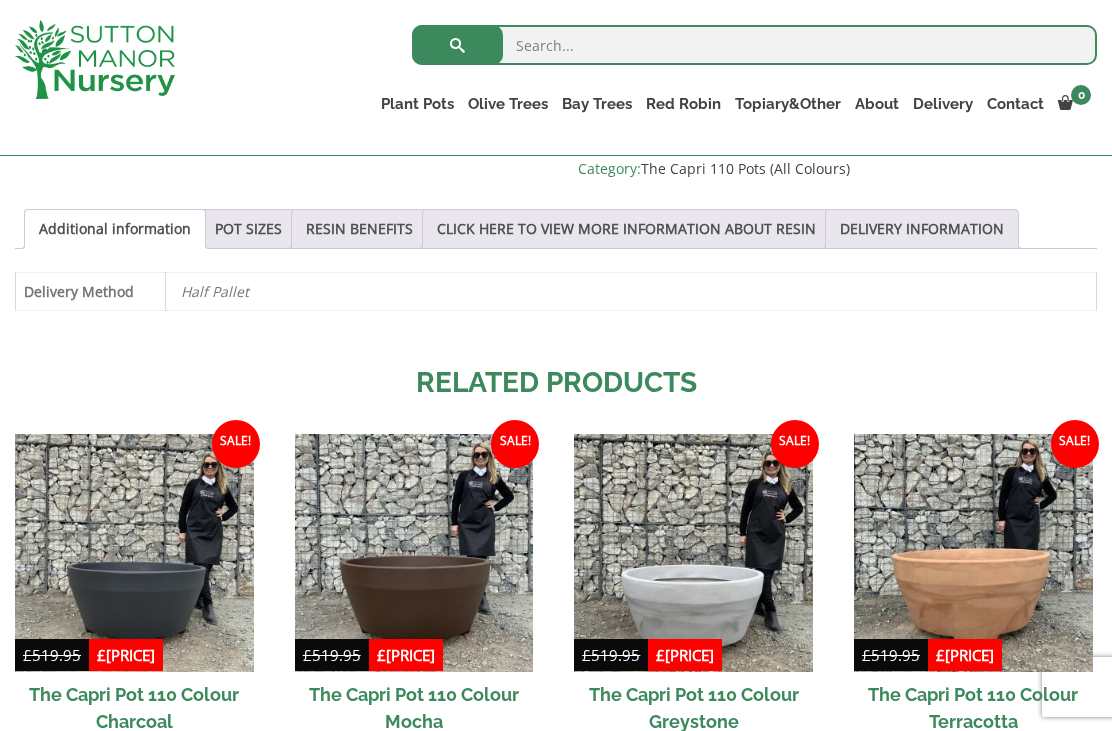 click at bounding box center [134, 553] 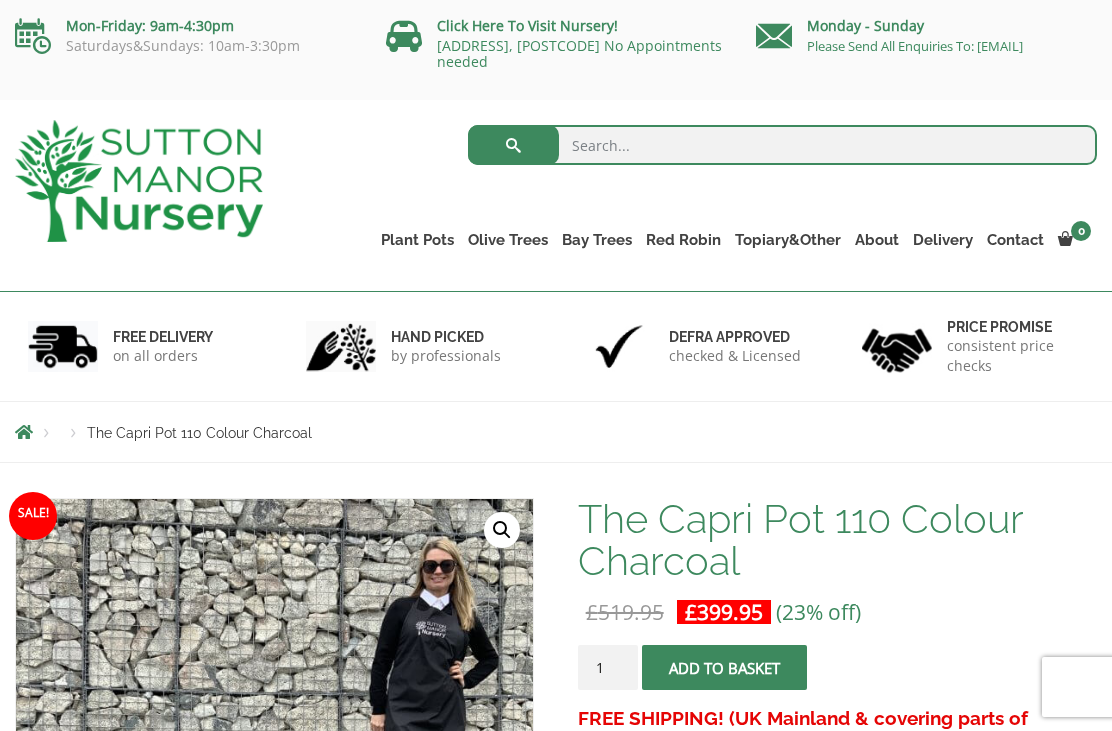 scroll, scrollTop: 85, scrollLeft: 0, axis: vertical 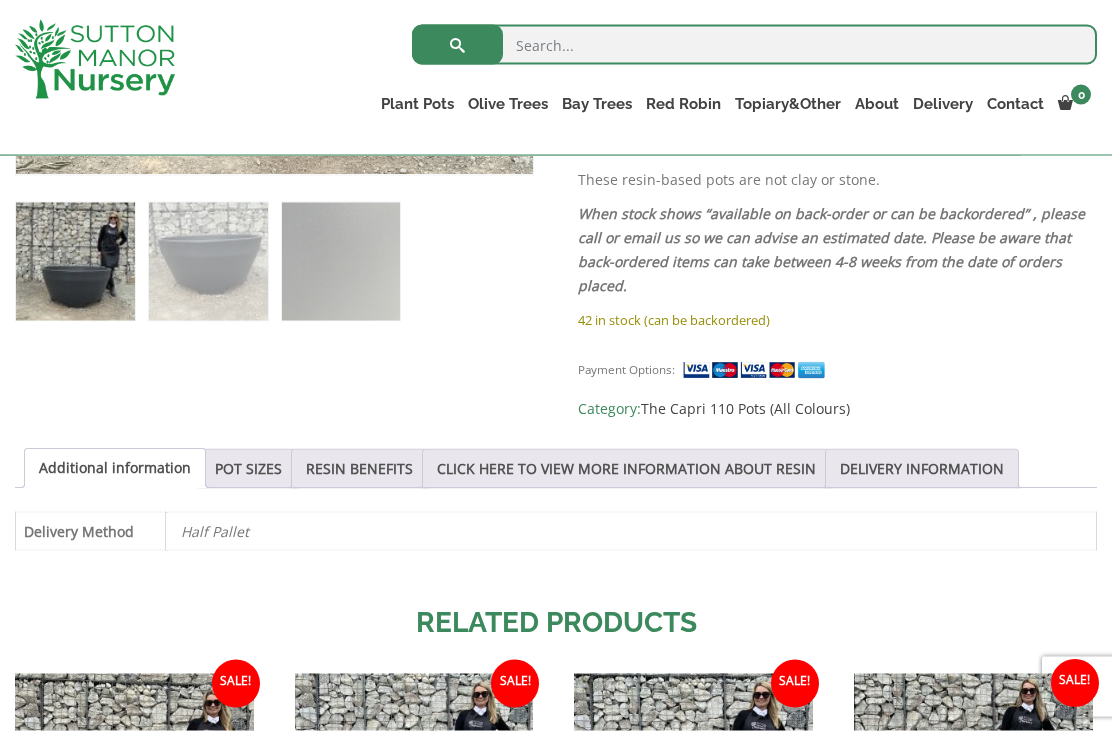 click on "RESIN BENEFITS" at bounding box center (359, 469) 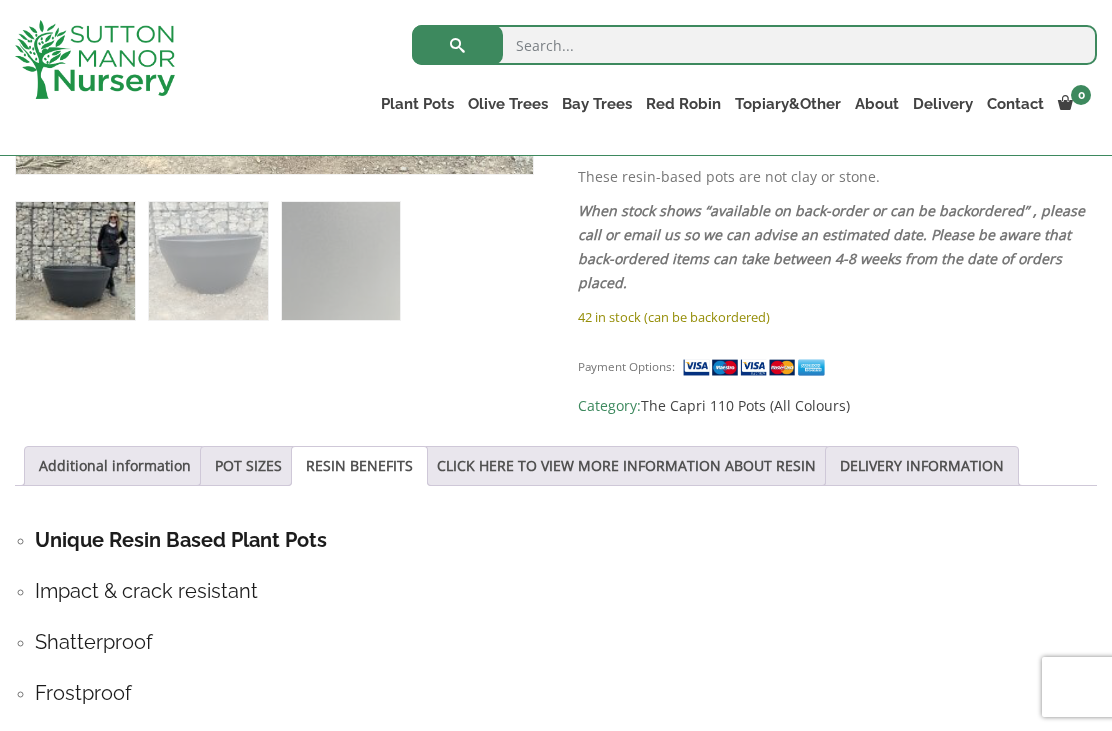 scroll, scrollTop: 784, scrollLeft: 0, axis: vertical 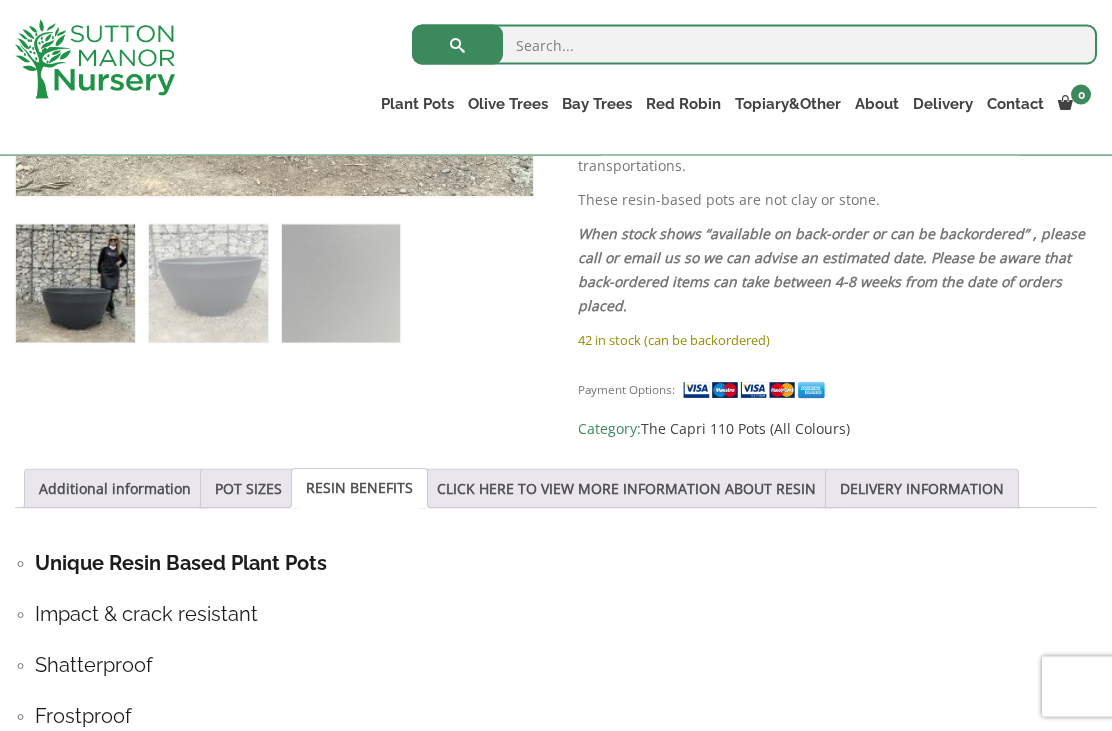 click on "CLICK HERE TO VIEW MORE INFORMATION ABOUT RESIN" at bounding box center [626, 489] 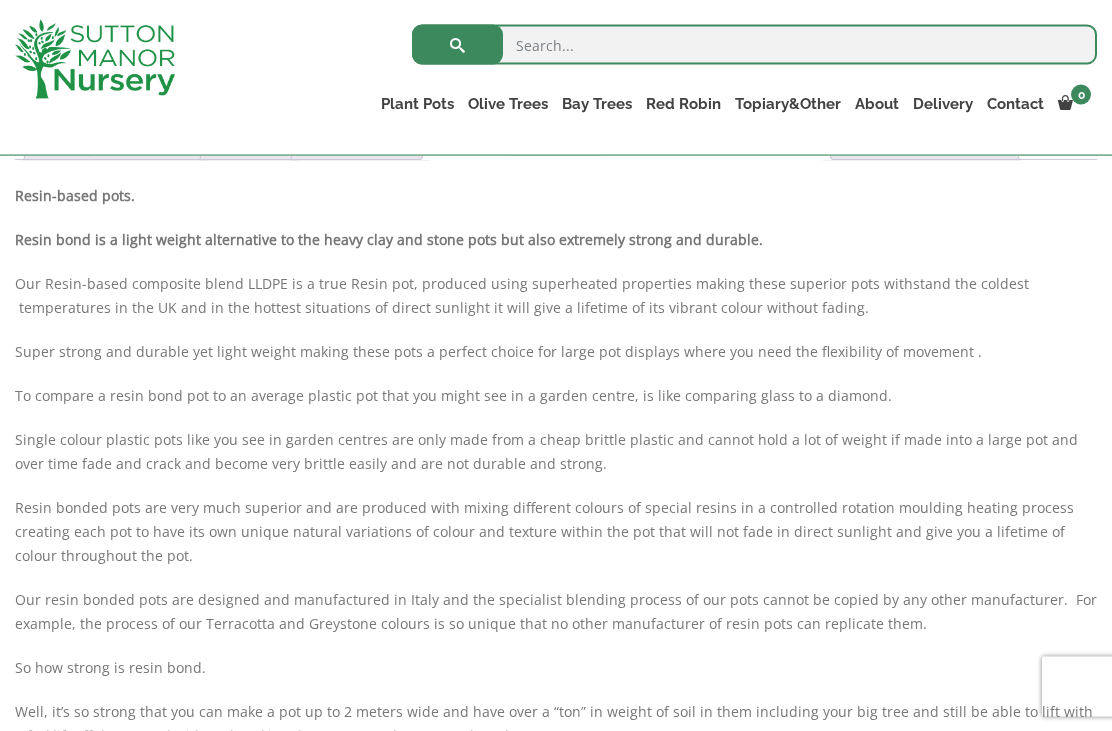 scroll, scrollTop: 1134, scrollLeft: 0, axis: vertical 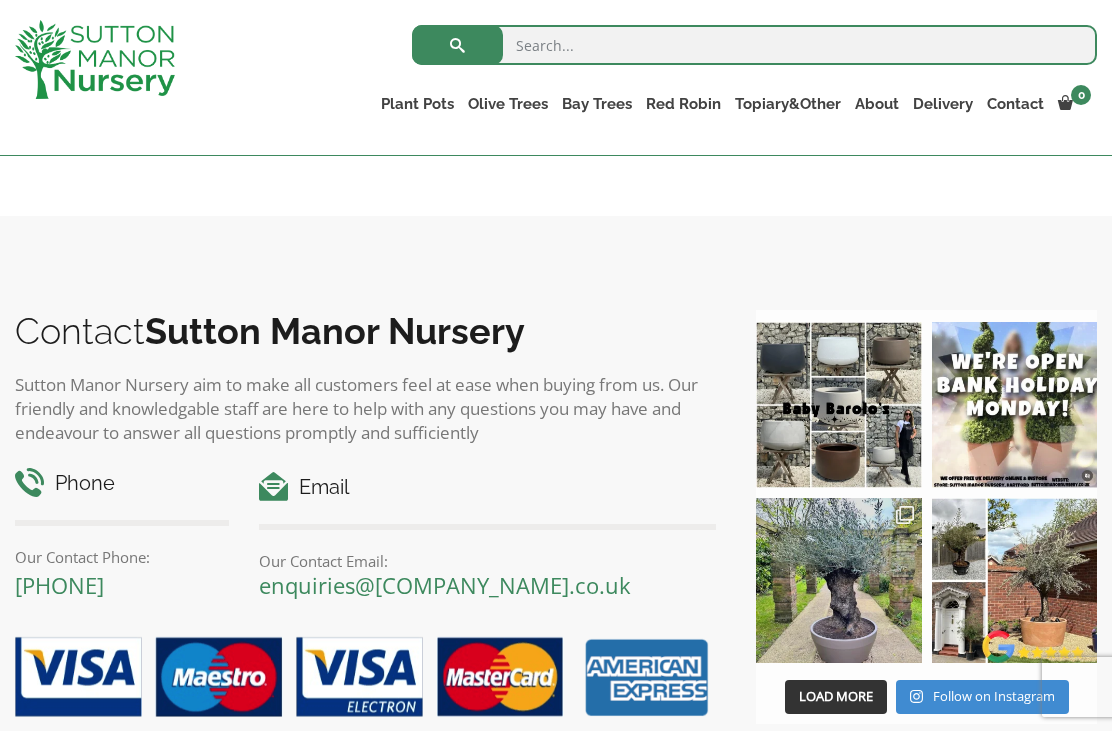 click at bounding box center (838, 580) 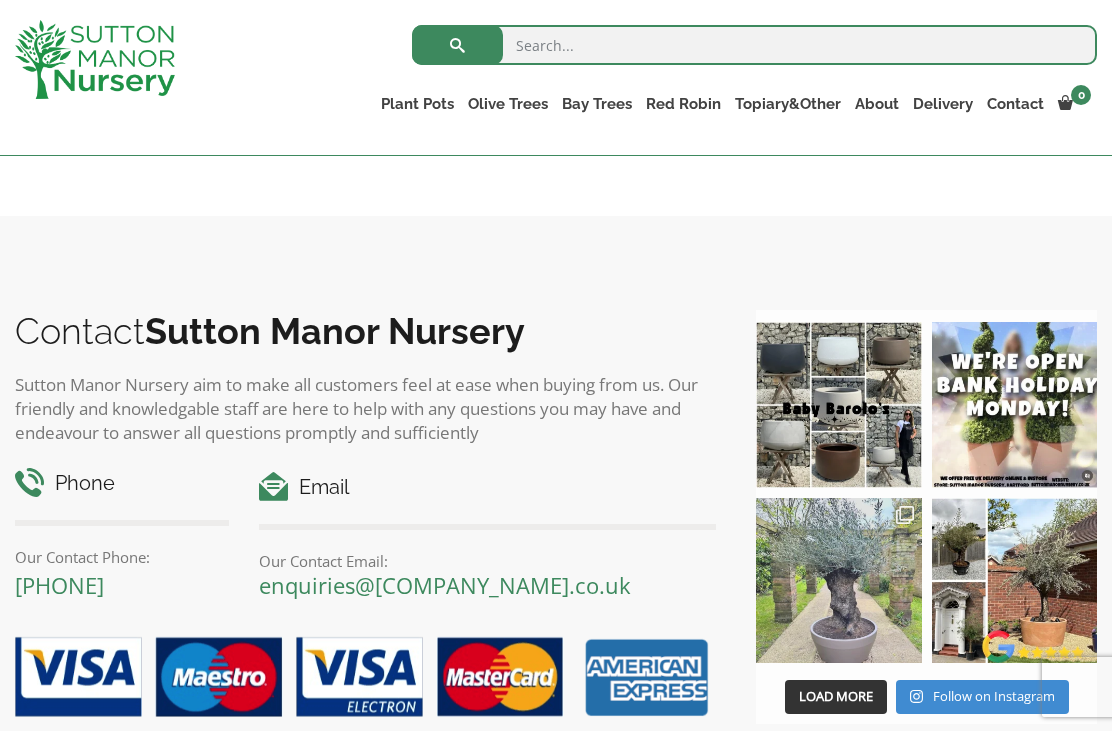 scroll, scrollTop: 2336, scrollLeft: 0, axis: vertical 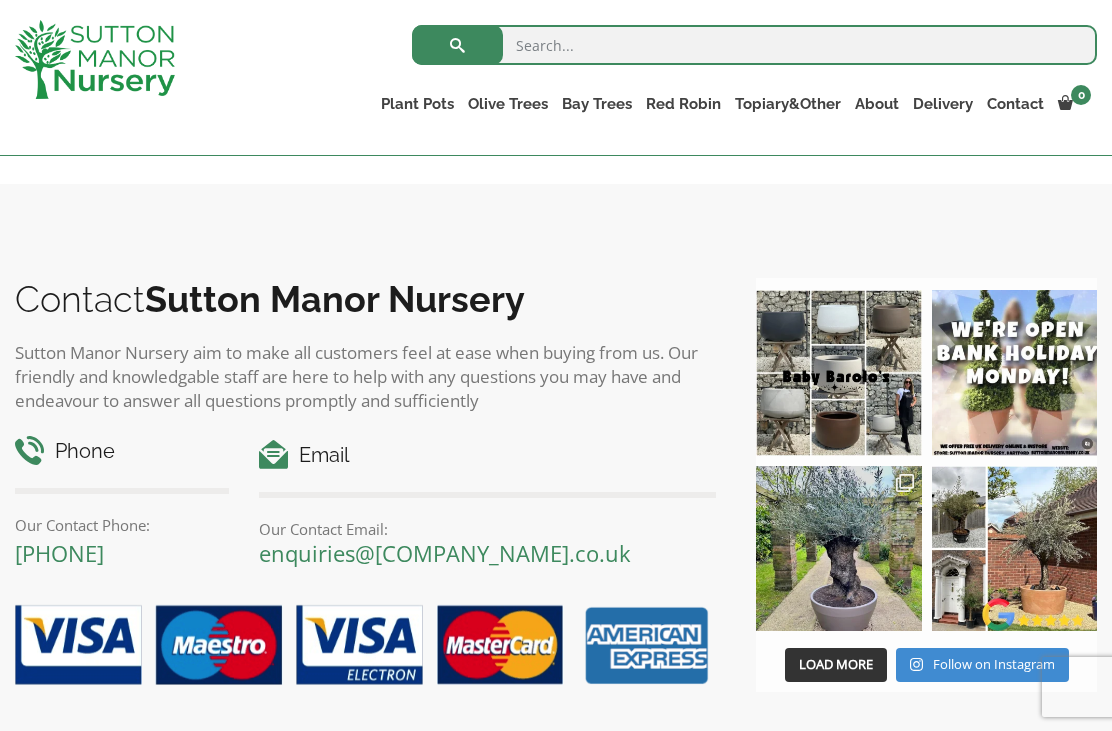 click on "Ancient Gnarled Olive Trees" at bounding box center (0, 0) 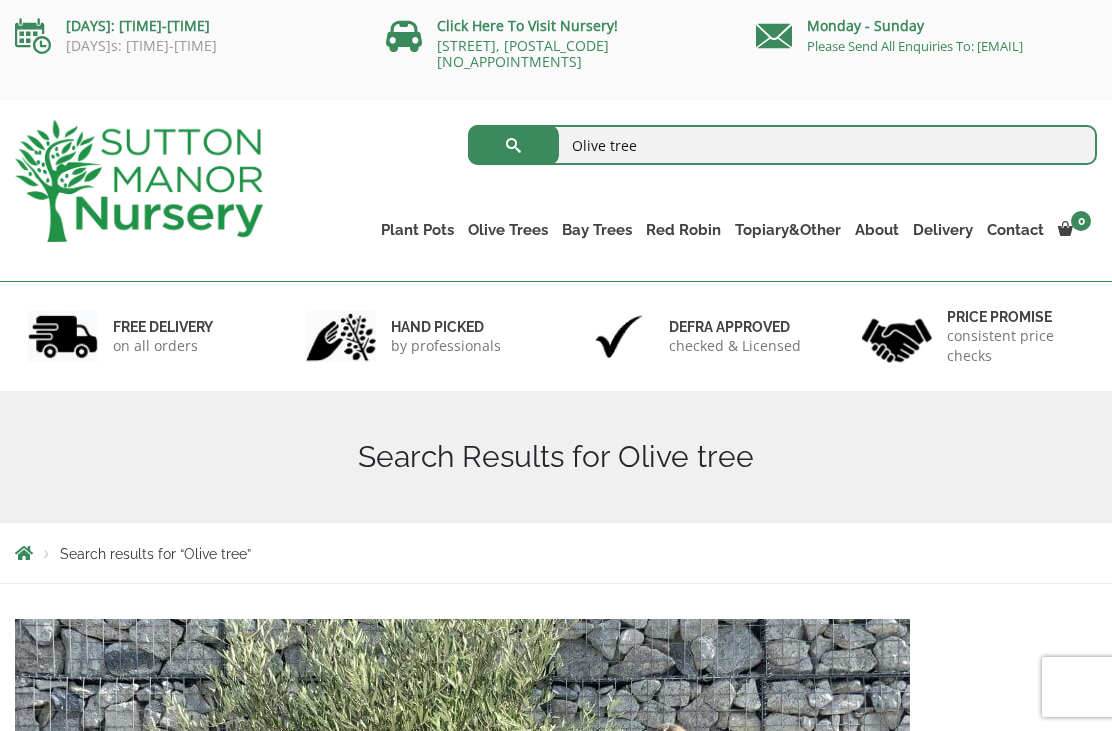 scroll, scrollTop: 0, scrollLeft: 0, axis: both 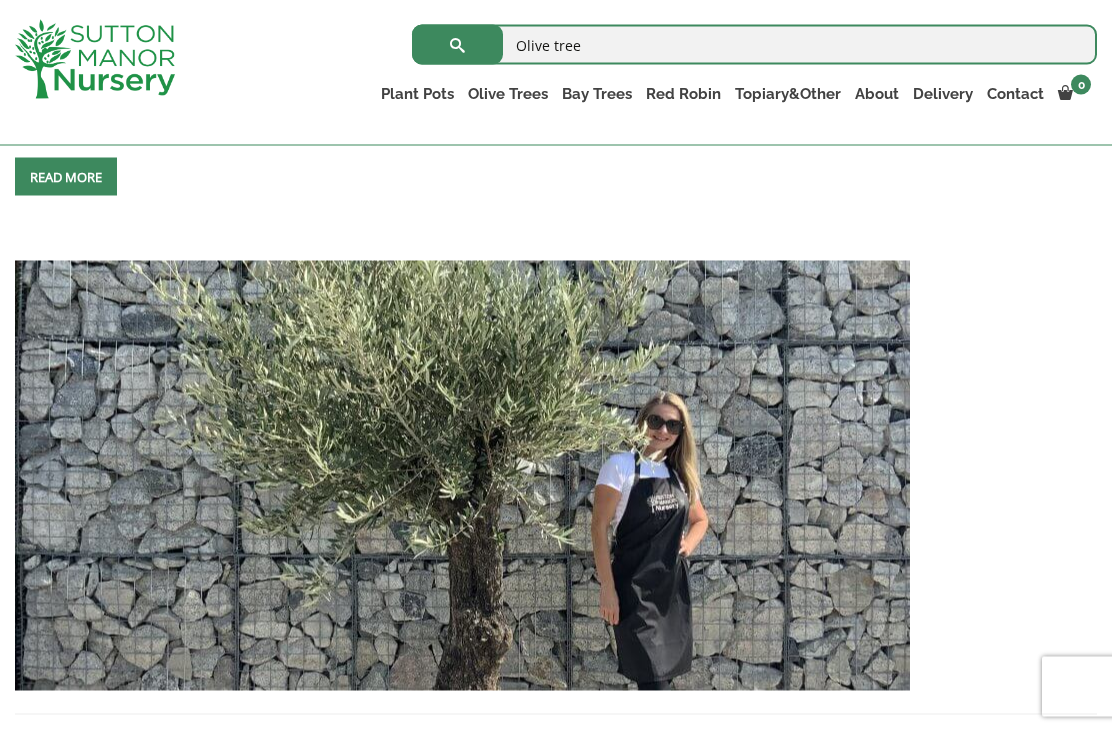 click at bounding box center (462, 476) 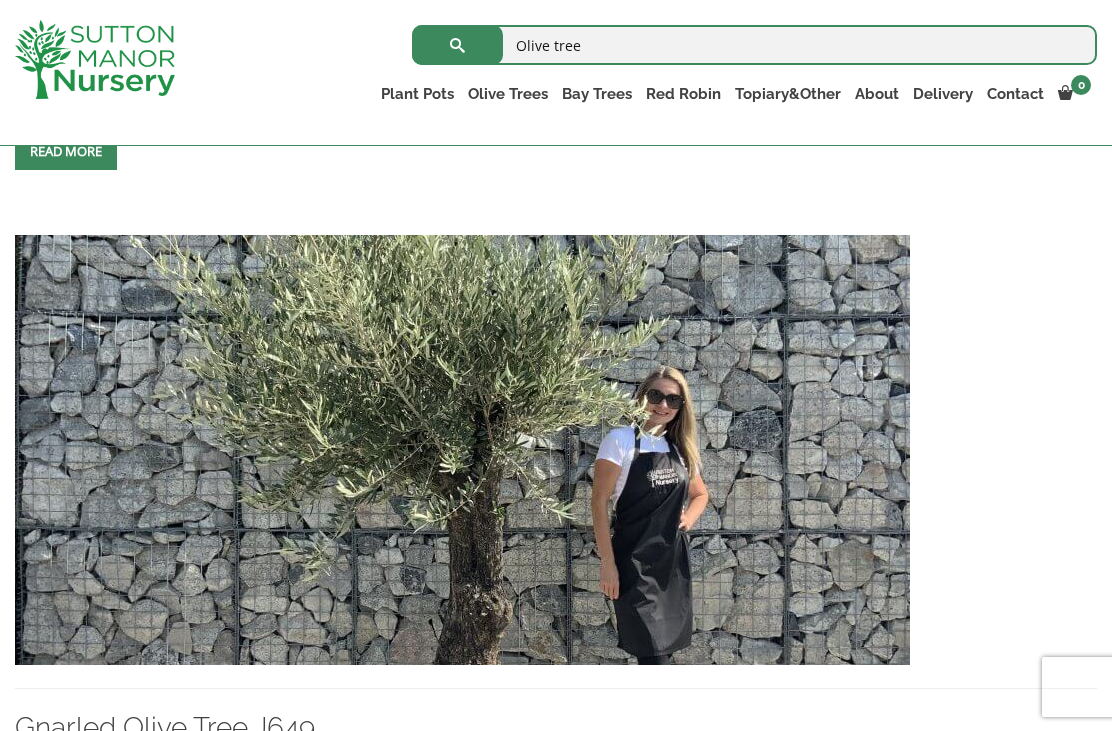 scroll, scrollTop: 4414, scrollLeft: 0, axis: vertical 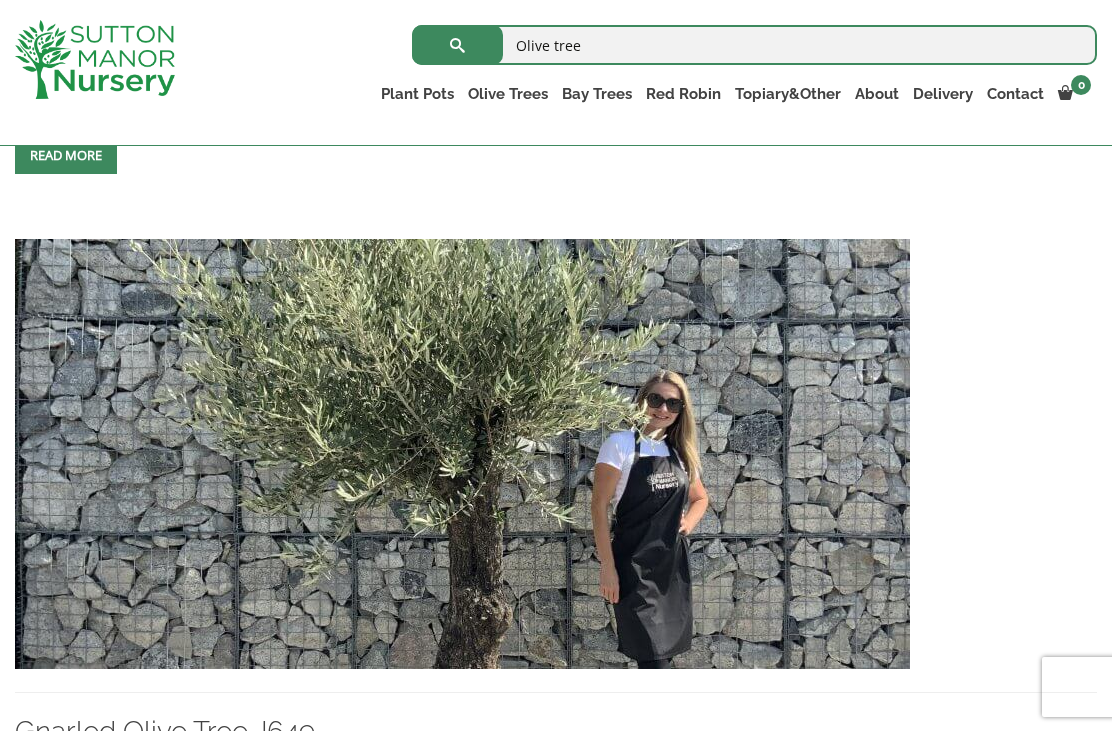 click on "Resin Bonded Pots" at bounding box center [0, 0] 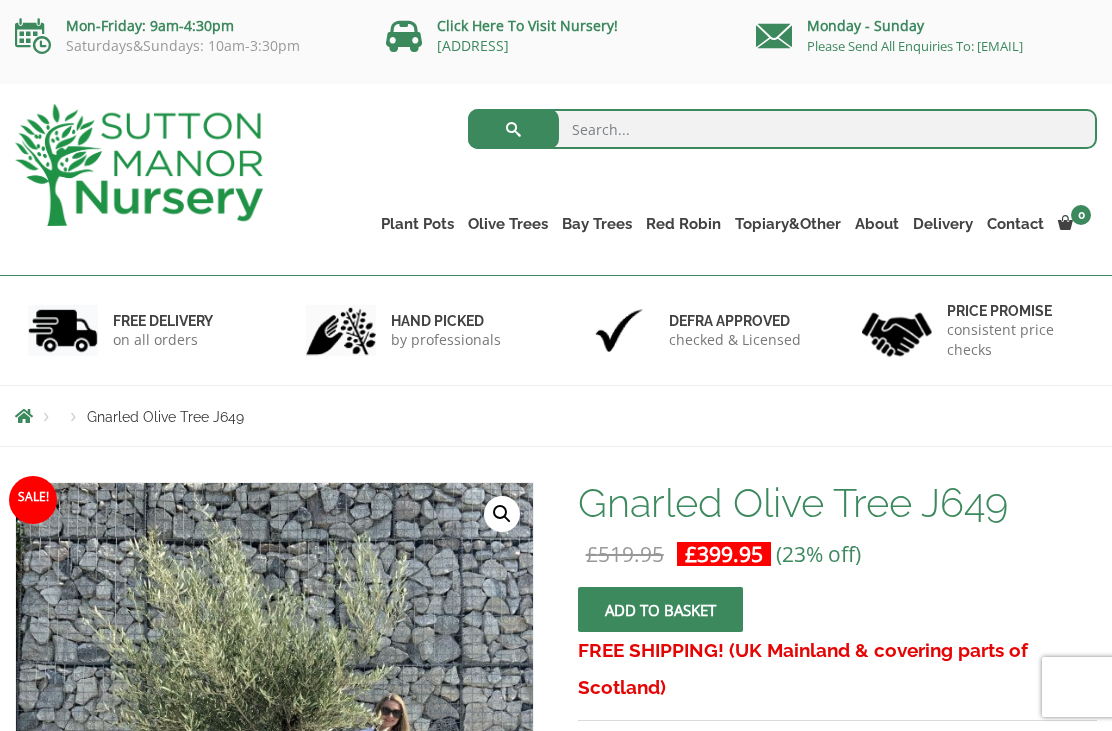 scroll, scrollTop: 0, scrollLeft: 0, axis: both 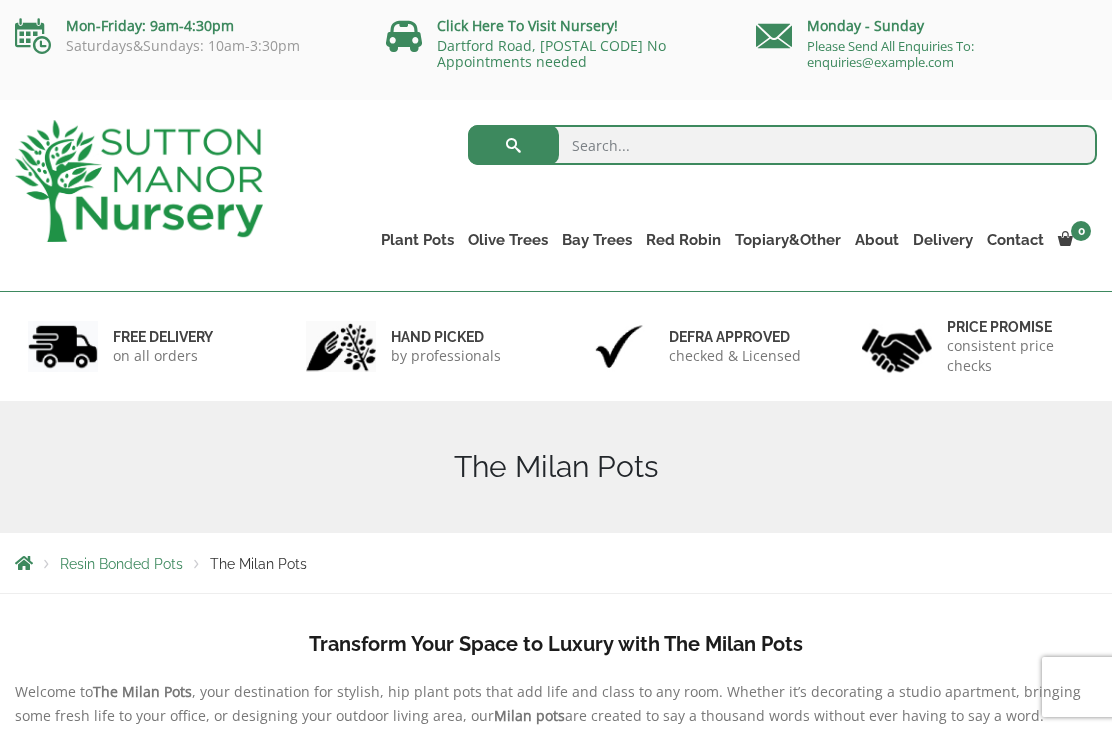 click on "Resin Bonded Pots" at bounding box center (121, 564) 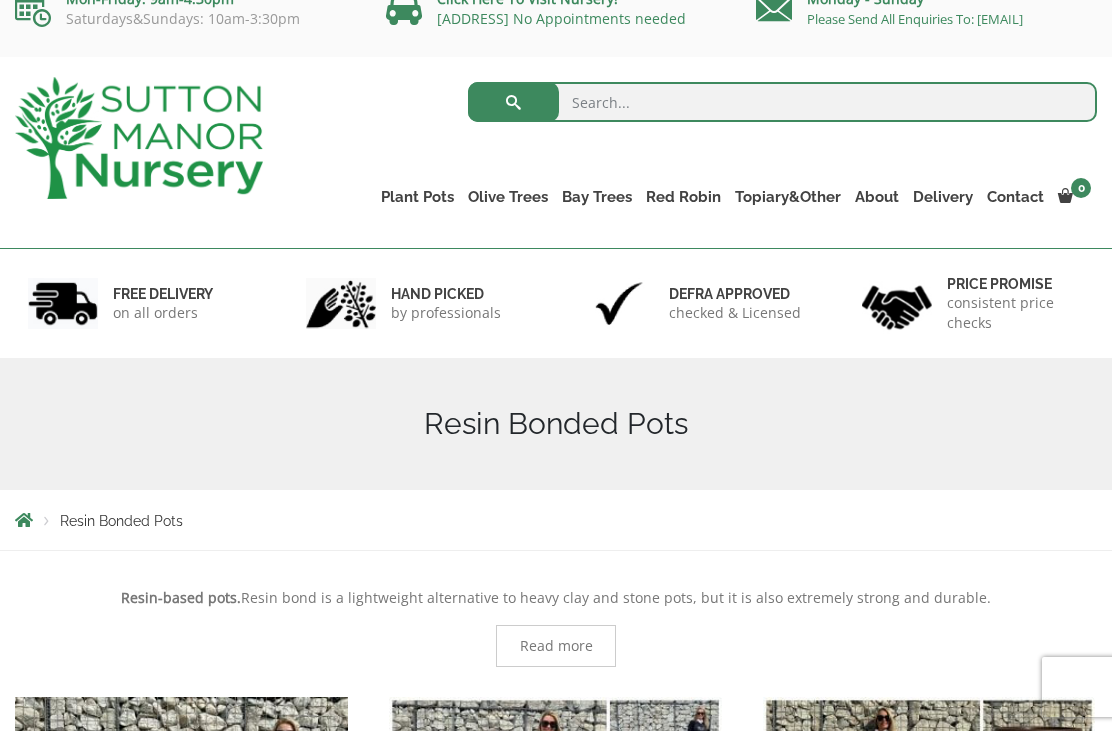 scroll, scrollTop: 115, scrollLeft: 0, axis: vertical 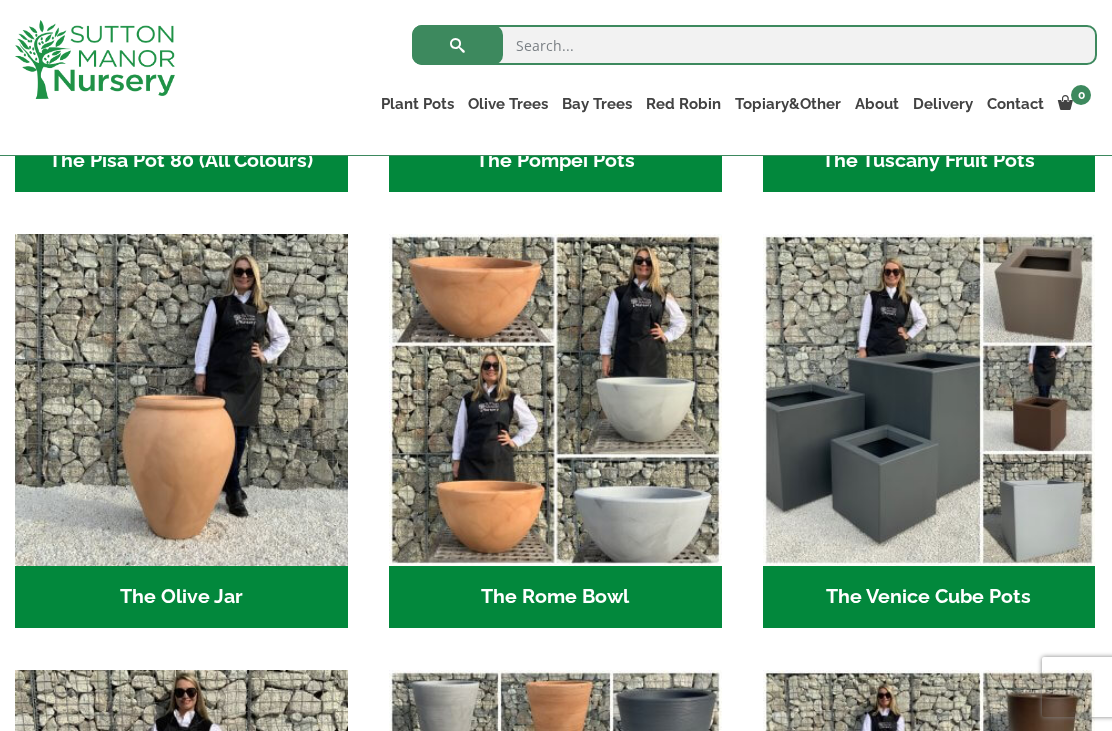 click at bounding box center (555, 400) 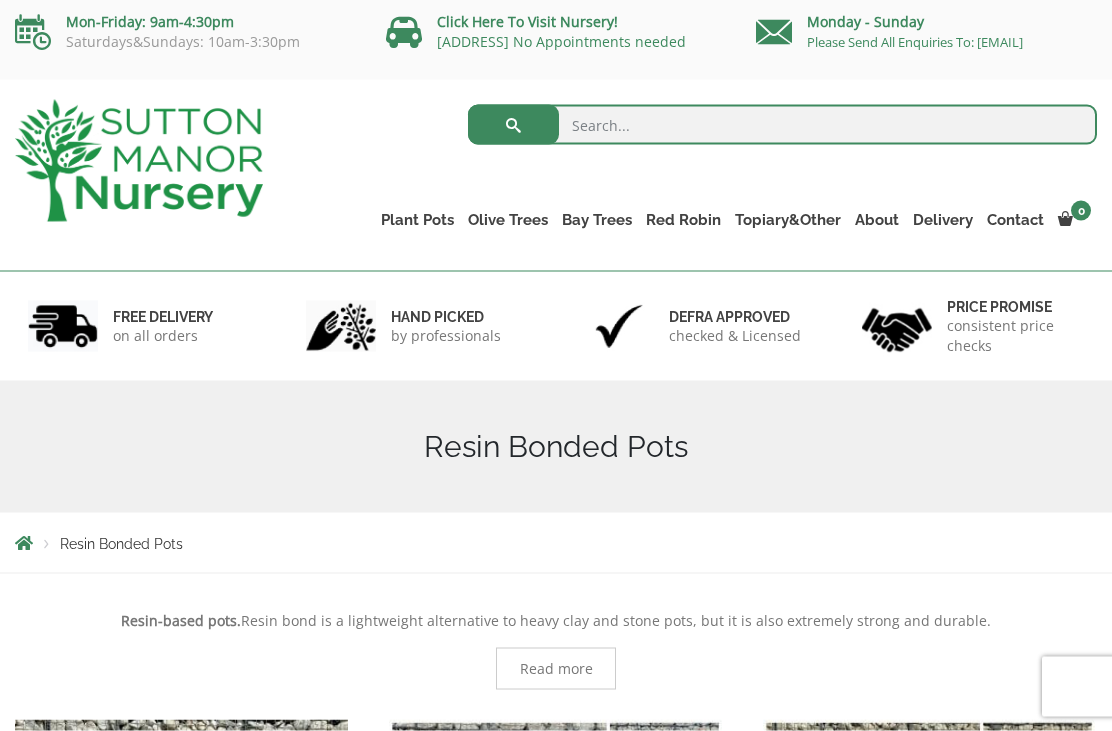 scroll, scrollTop: 0, scrollLeft: 0, axis: both 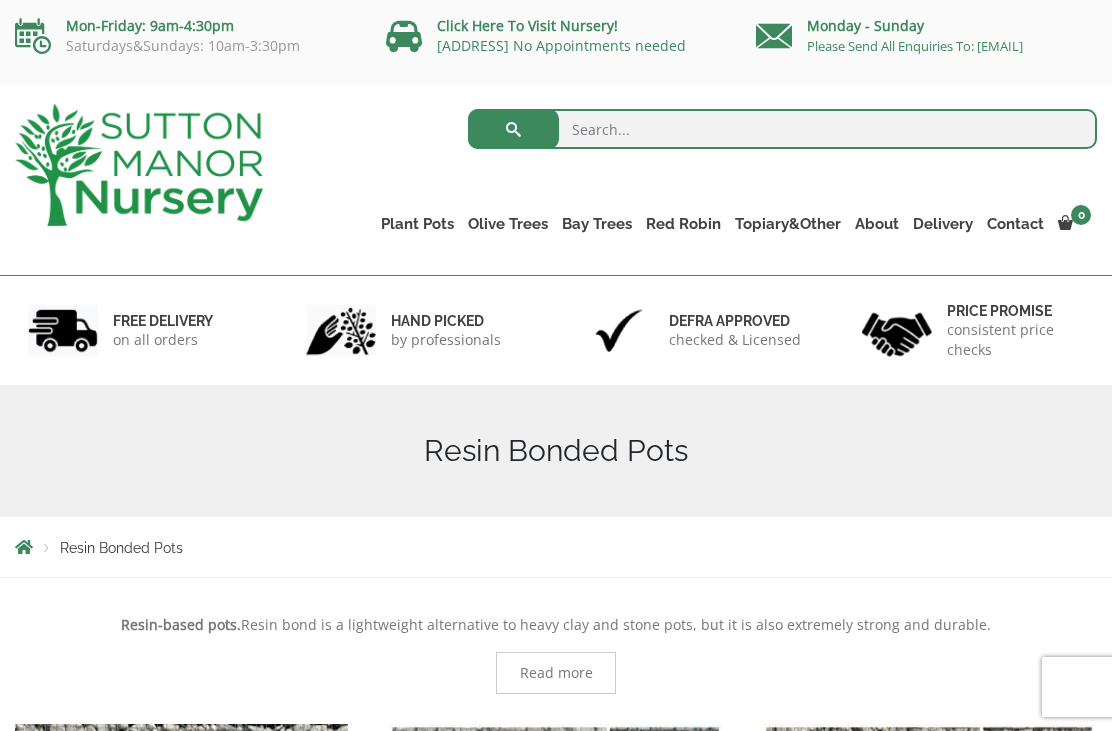 click on "The Atlantis Pots" at bounding box center [0, 0] 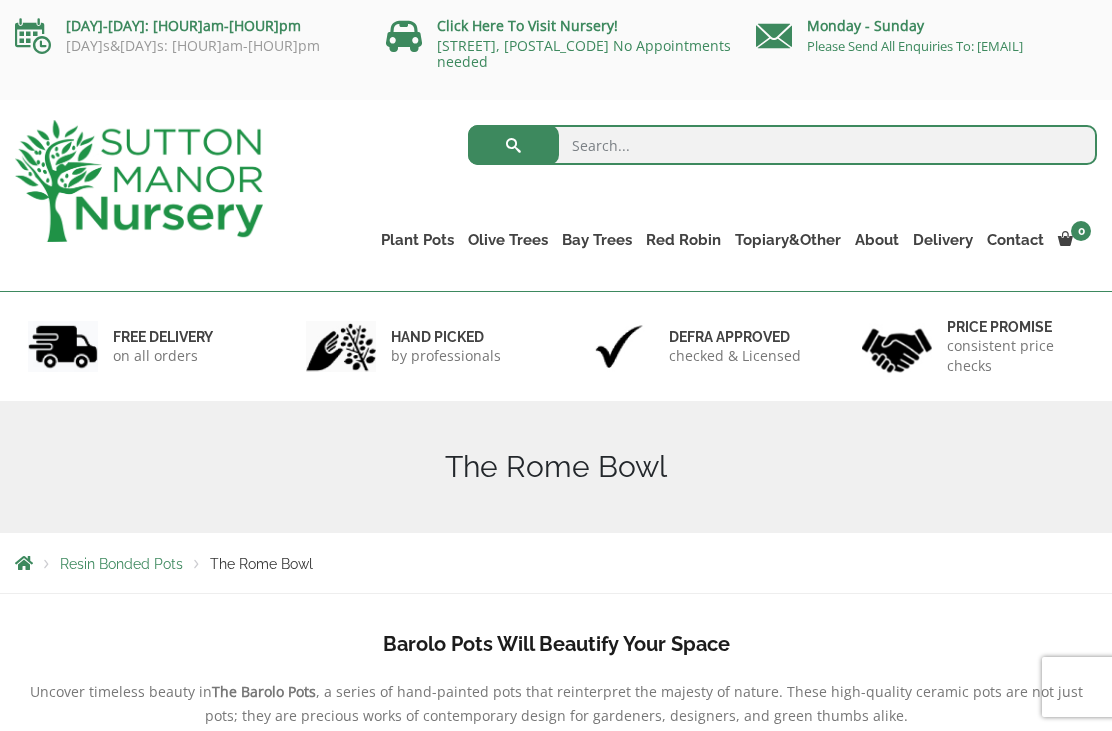 scroll, scrollTop: 0, scrollLeft: 0, axis: both 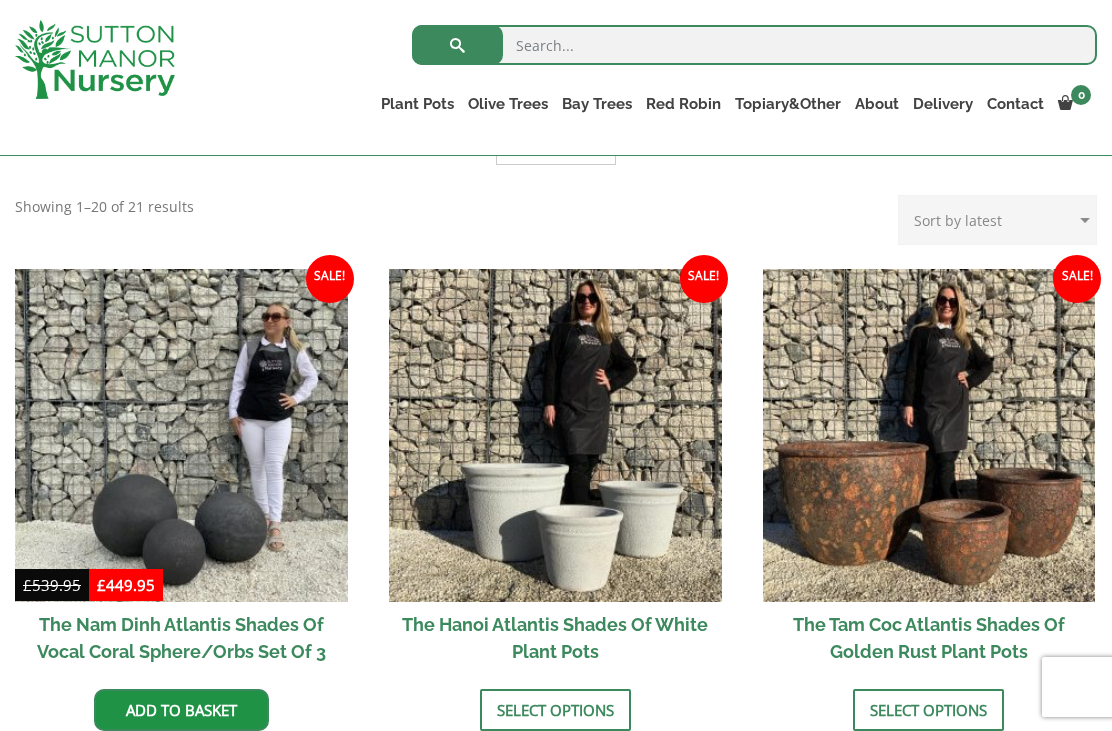 click at bounding box center [181, 435] 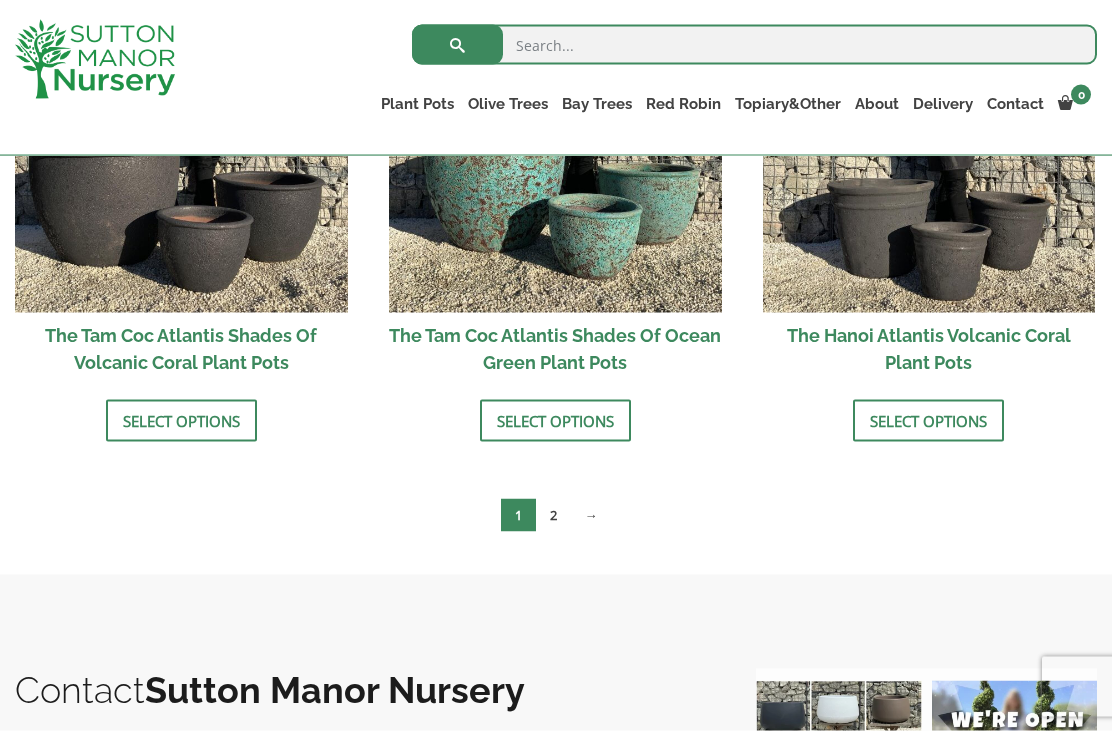 scroll, scrollTop: 1896, scrollLeft: 0, axis: vertical 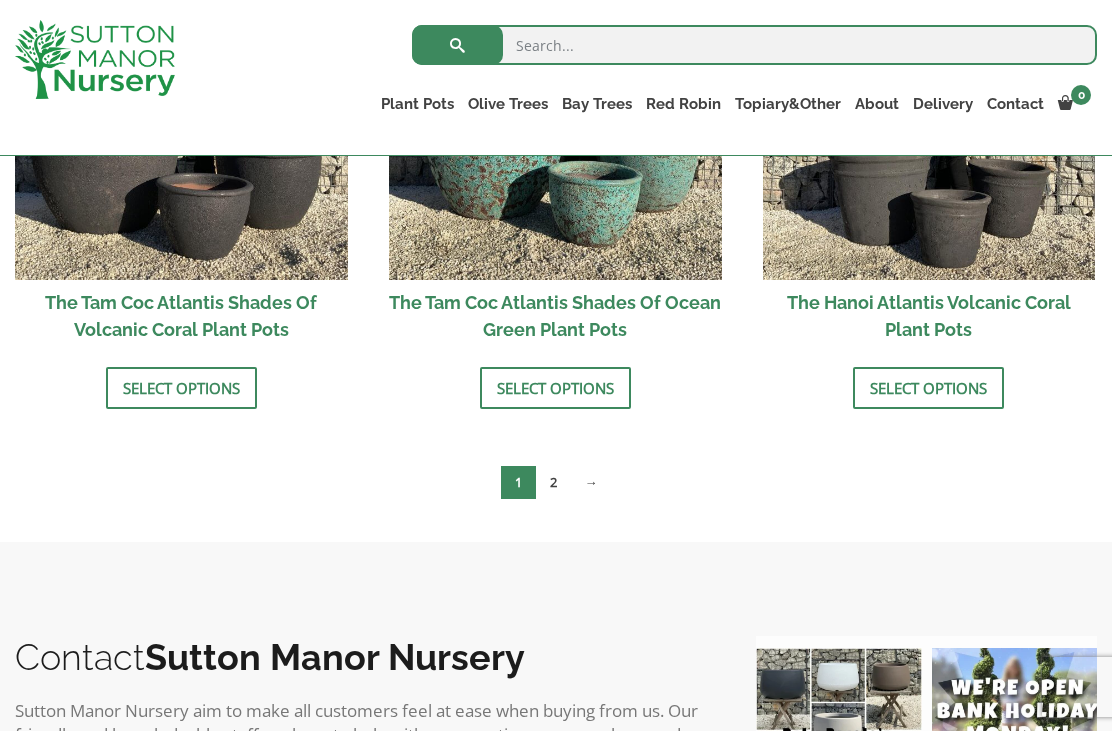 click on "2" at bounding box center (553, 482) 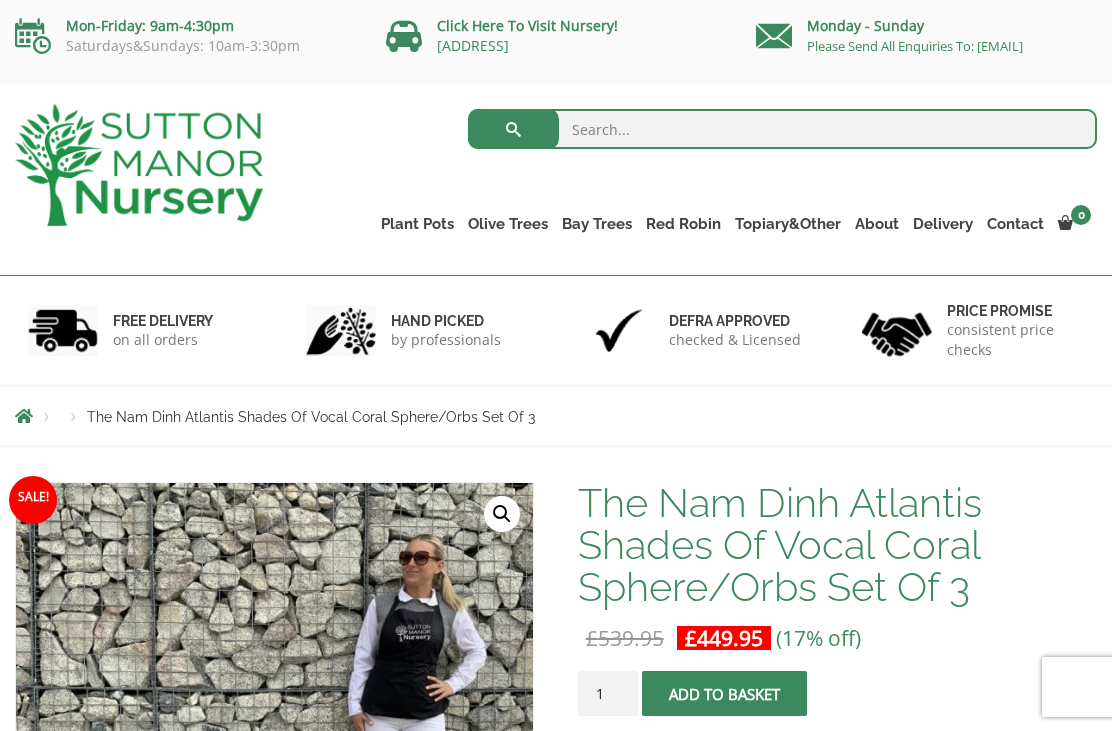 scroll, scrollTop: 0, scrollLeft: 0, axis: both 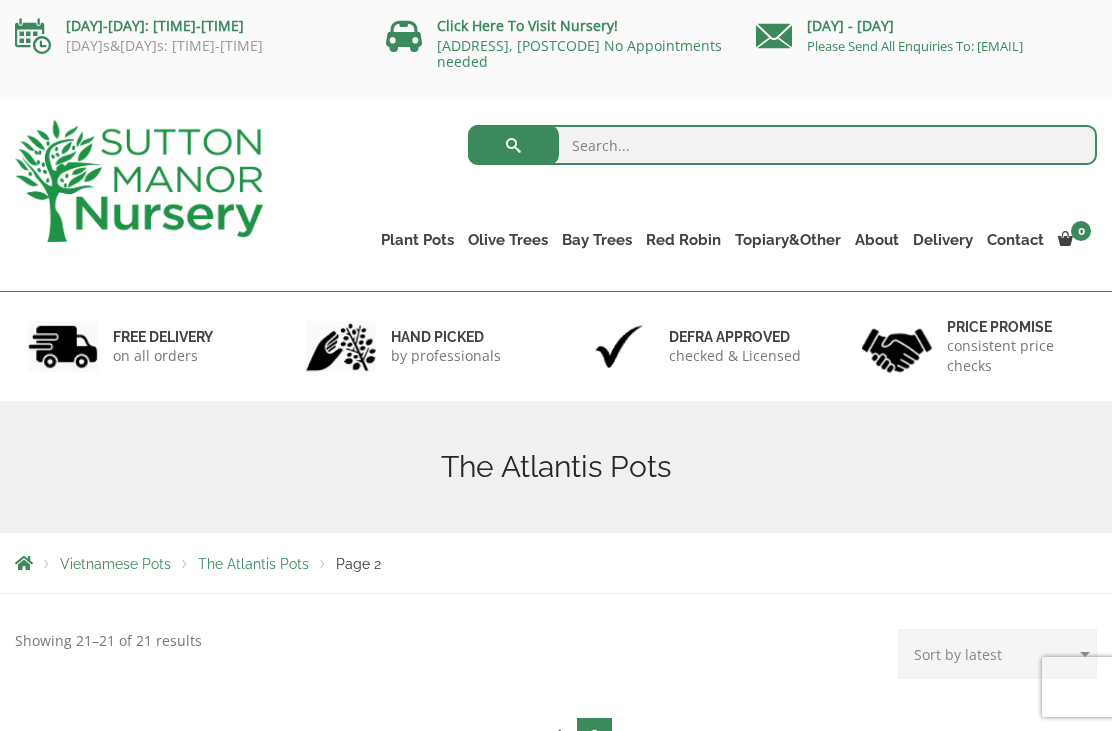 click on "The Old Stone Pots" at bounding box center [0, 0] 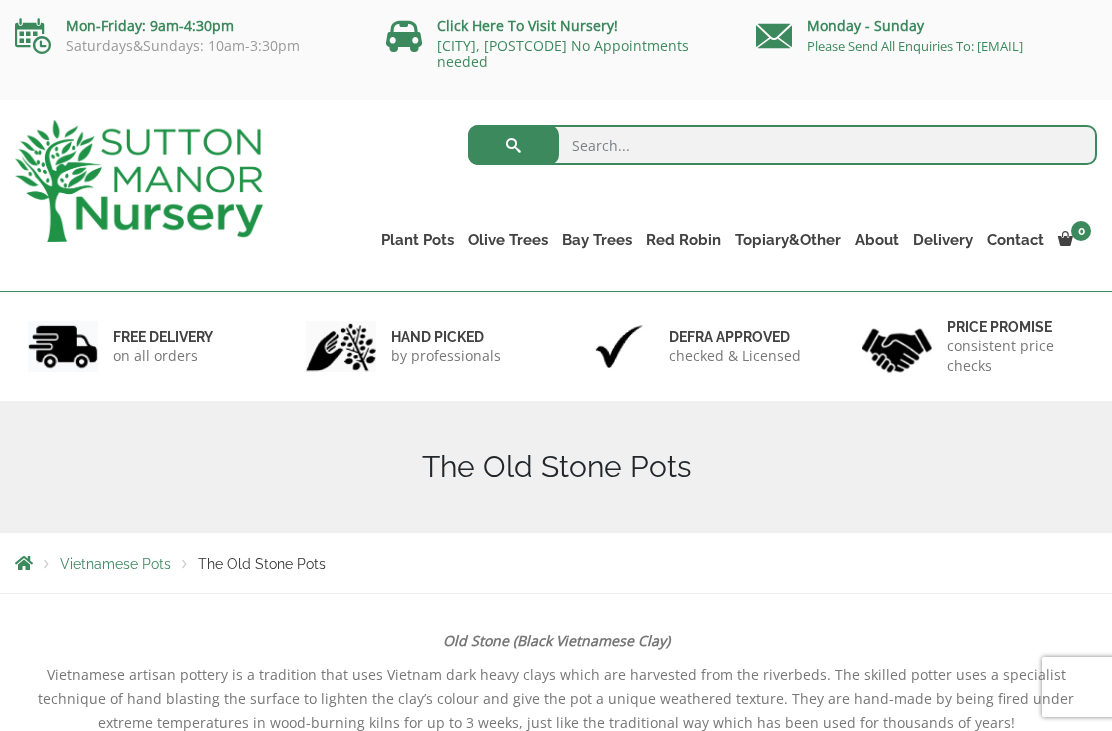 scroll, scrollTop: 61, scrollLeft: 0, axis: vertical 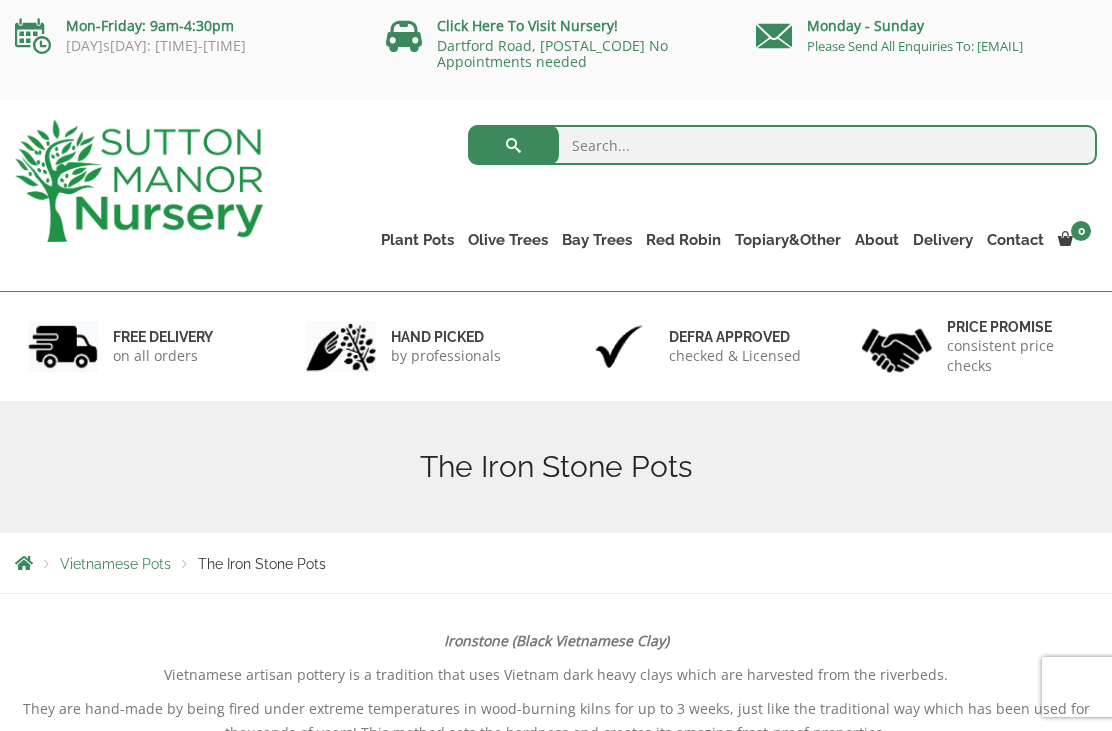 click on "Fibre Clay Pots" at bounding box center (0, 0) 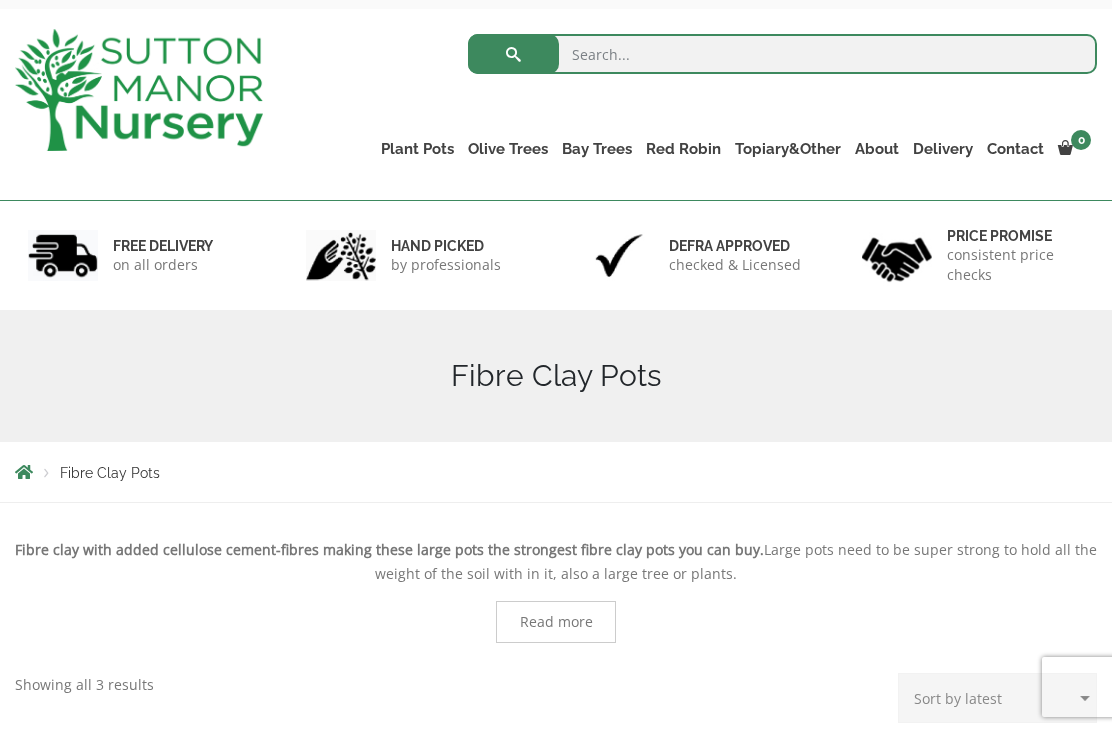 scroll, scrollTop: 0, scrollLeft: 0, axis: both 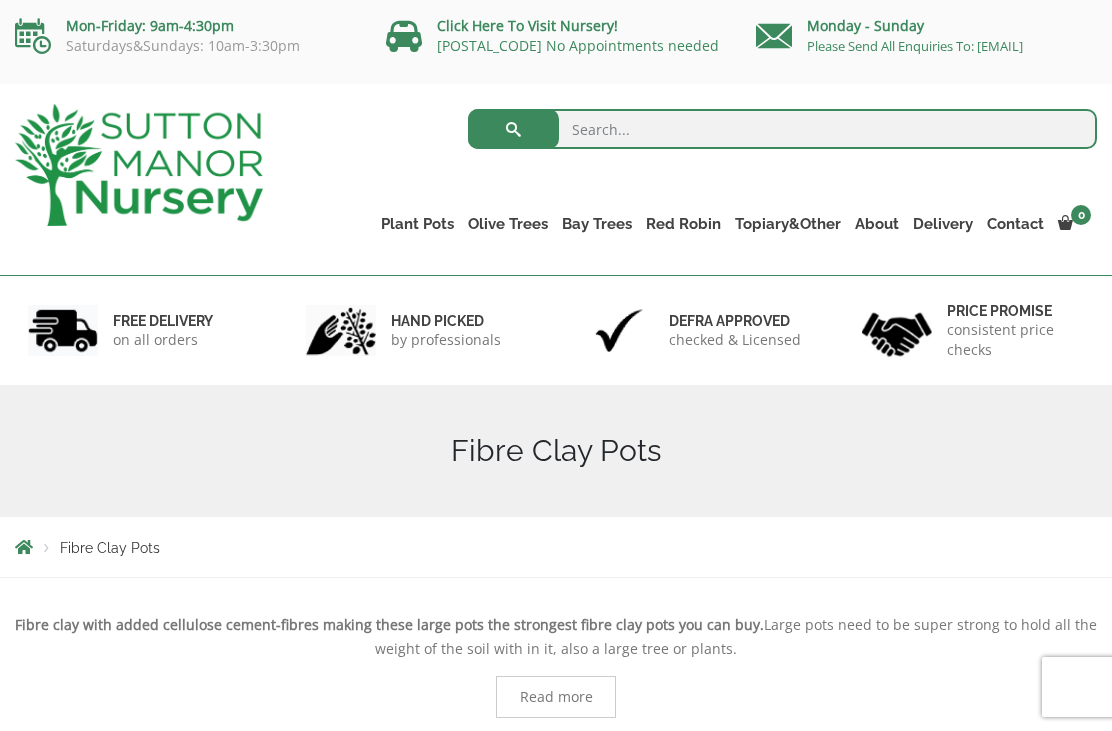click on "Vietnamese Pots" at bounding box center [0, 0] 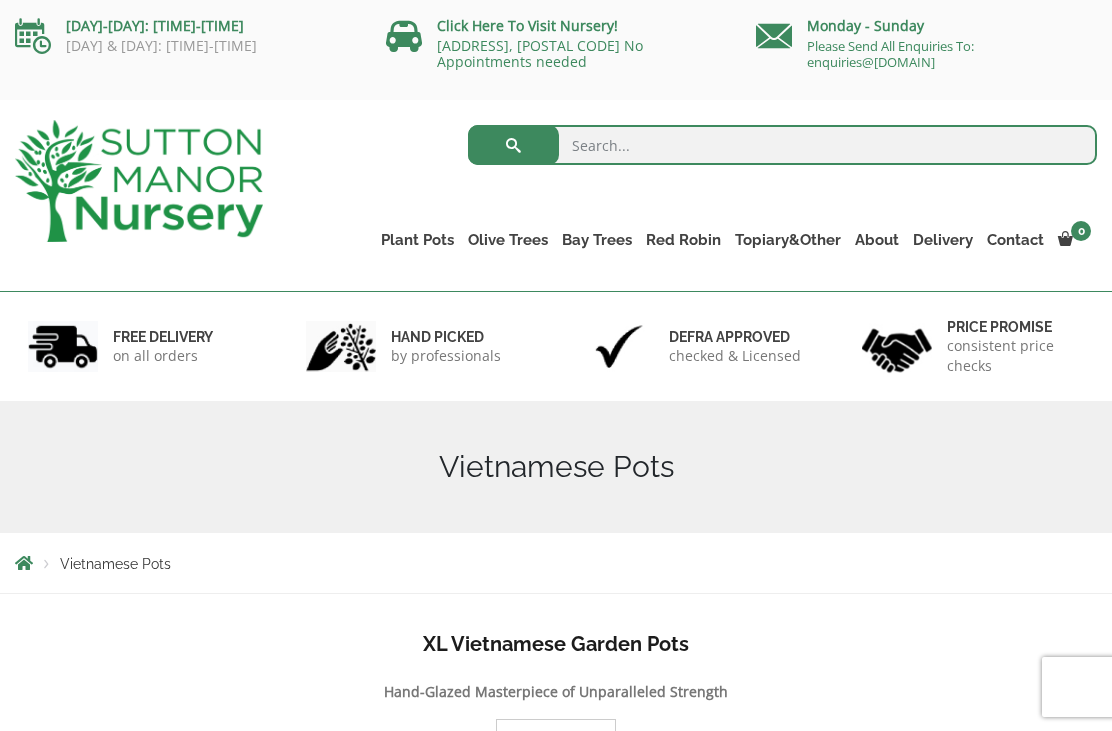 scroll, scrollTop: 0, scrollLeft: 0, axis: both 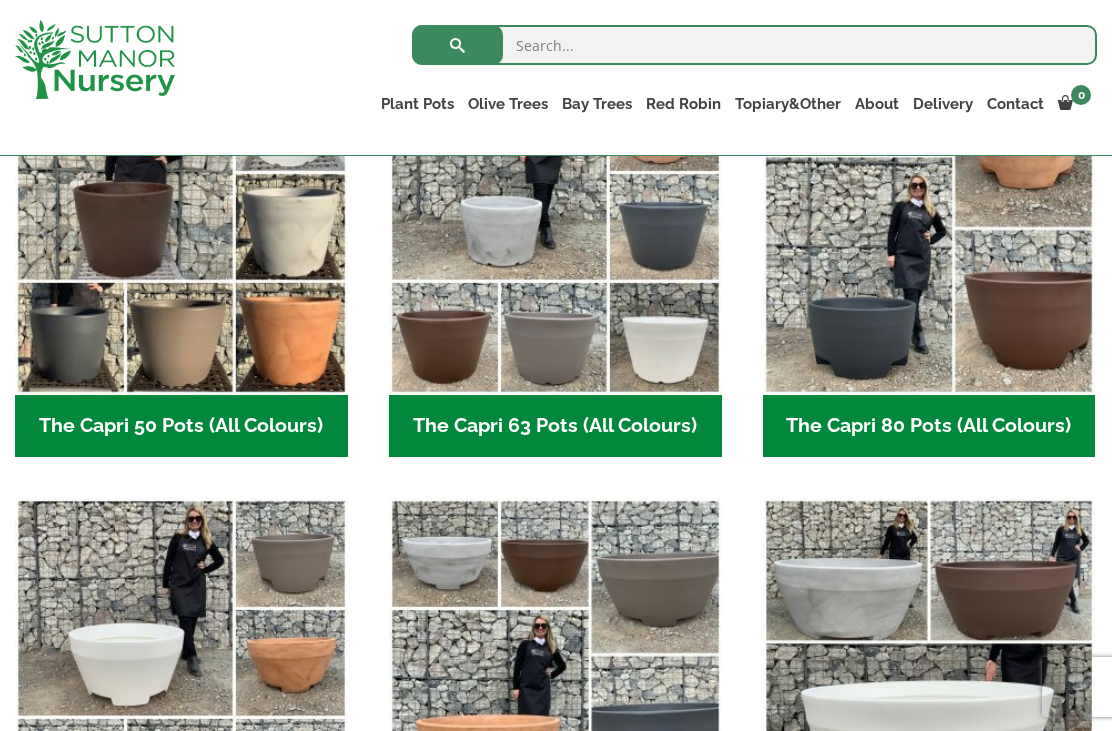 click at bounding box center [929, 228] 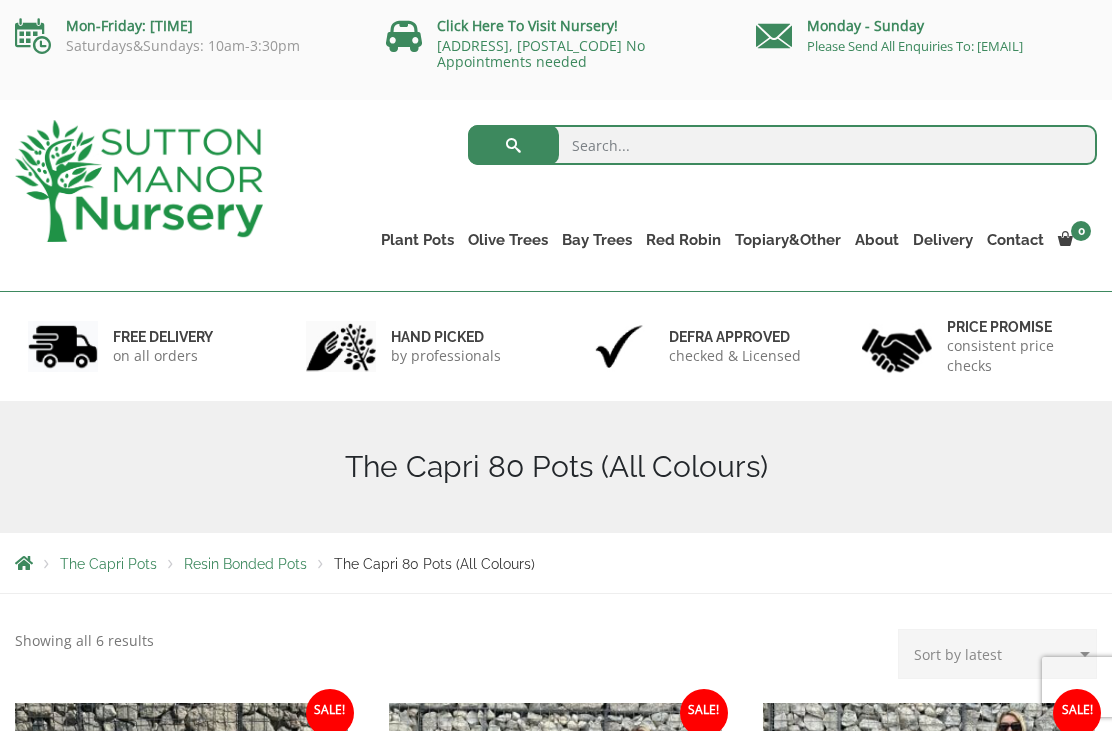 scroll, scrollTop: 0, scrollLeft: 0, axis: both 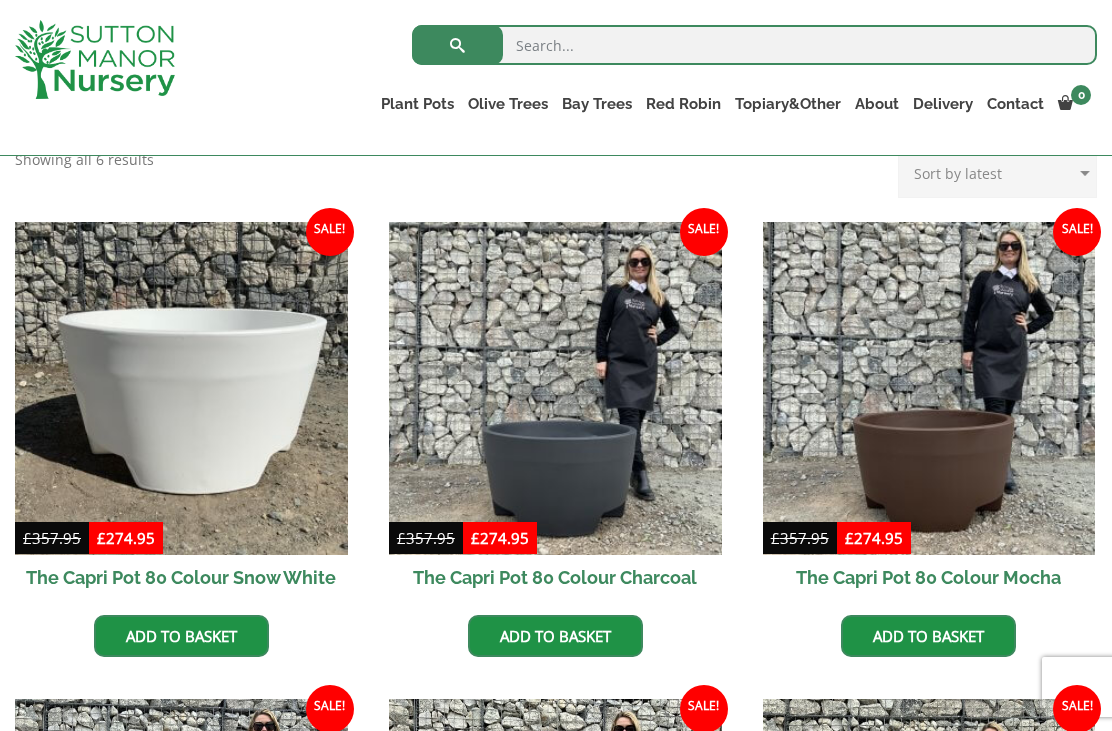 click at bounding box center (555, 388) 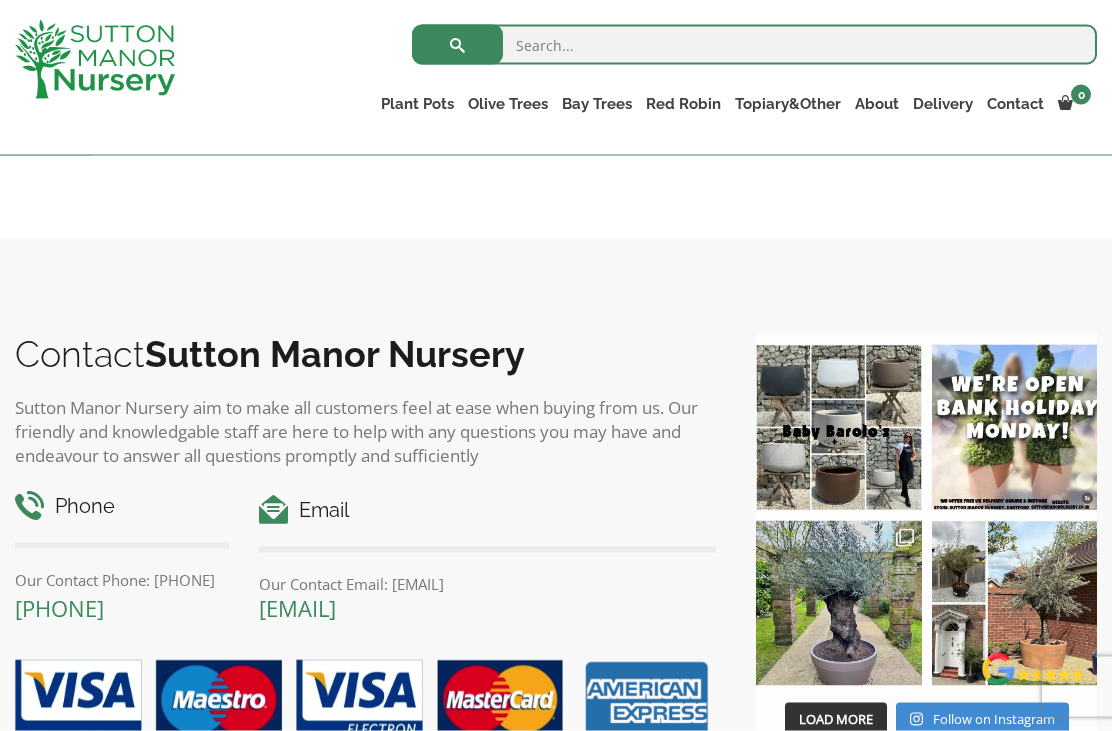 scroll, scrollTop: 1431, scrollLeft: 0, axis: vertical 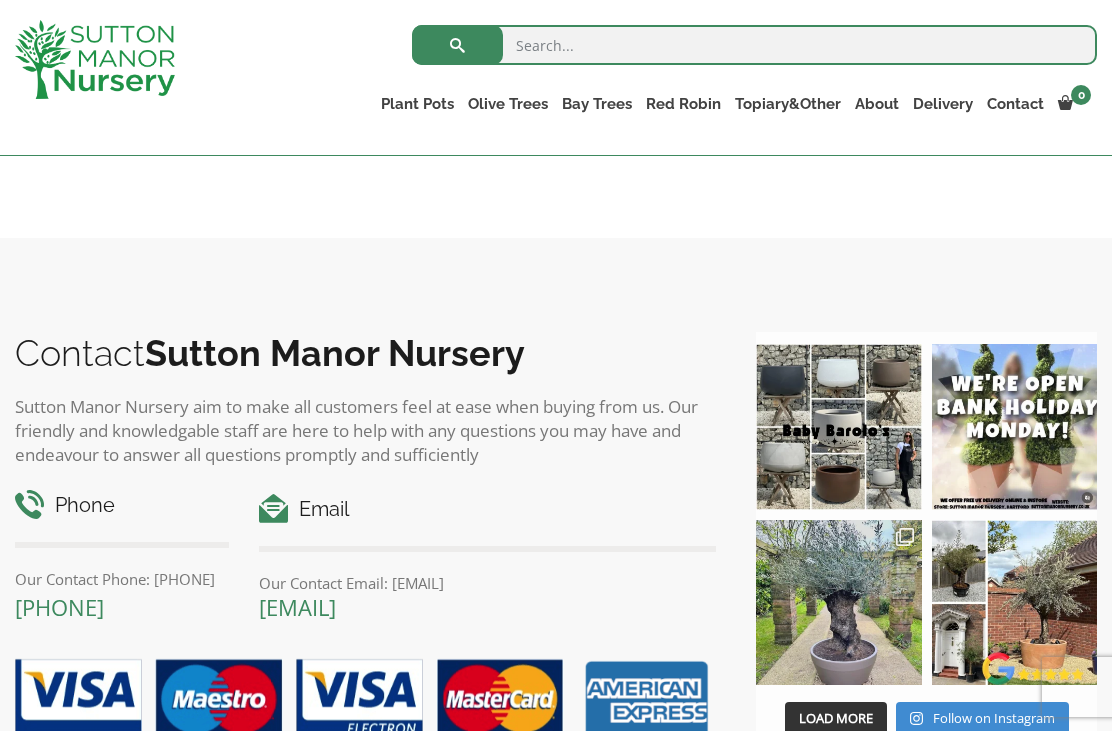 click at bounding box center [838, 602] 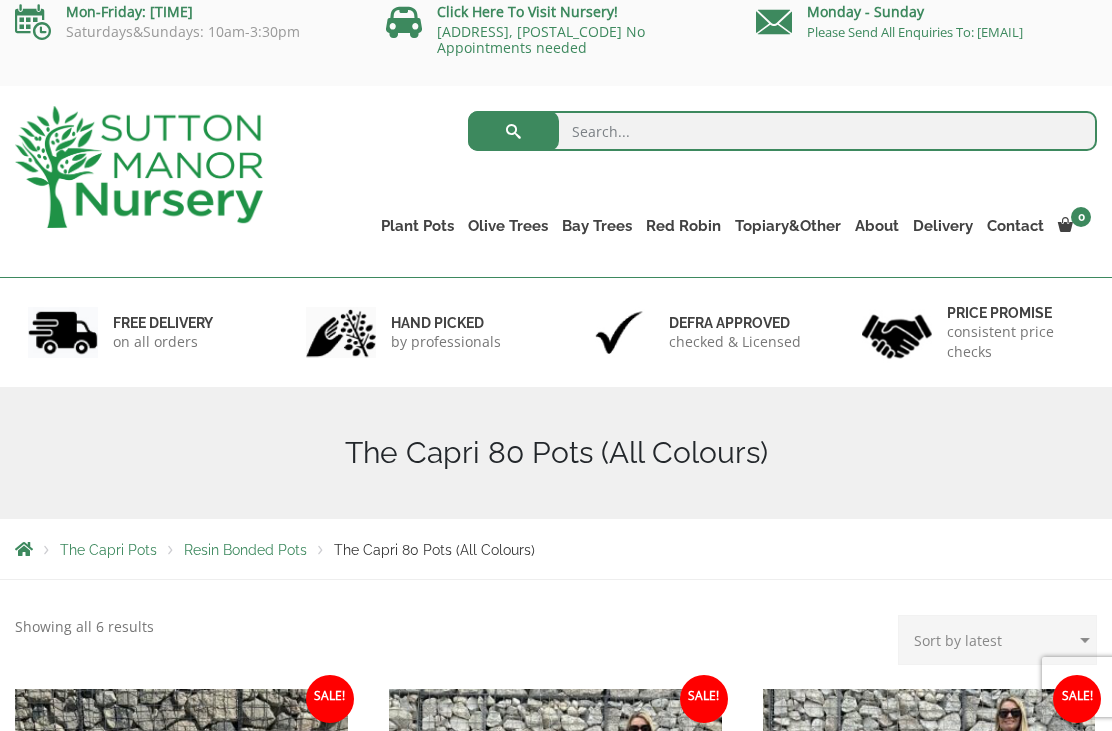 scroll, scrollTop: 0, scrollLeft: 0, axis: both 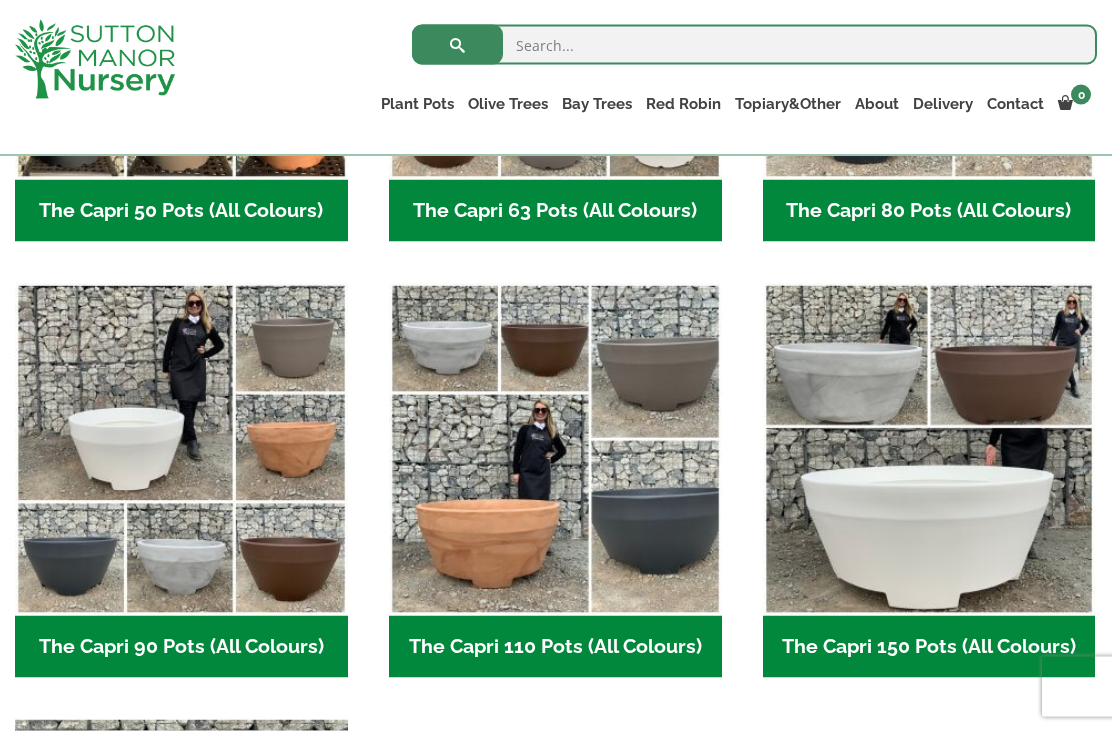 click at bounding box center (181, 449) 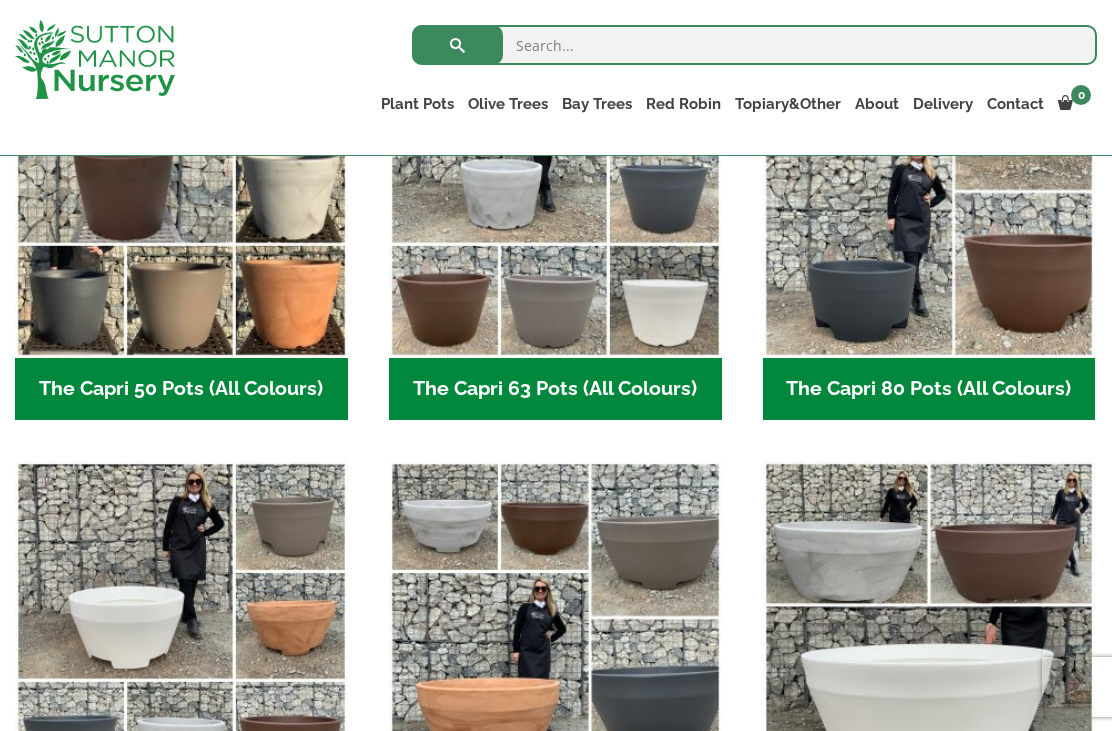 scroll, scrollTop: 956, scrollLeft: 0, axis: vertical 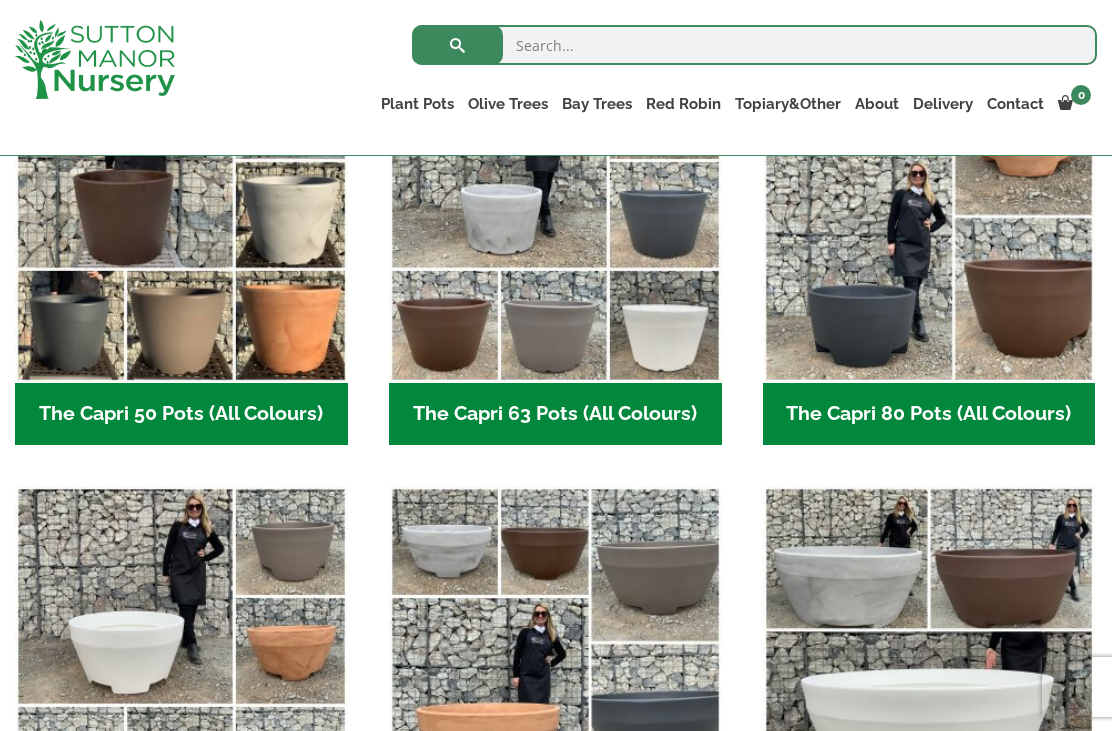 click at bounding box center [929, 216] 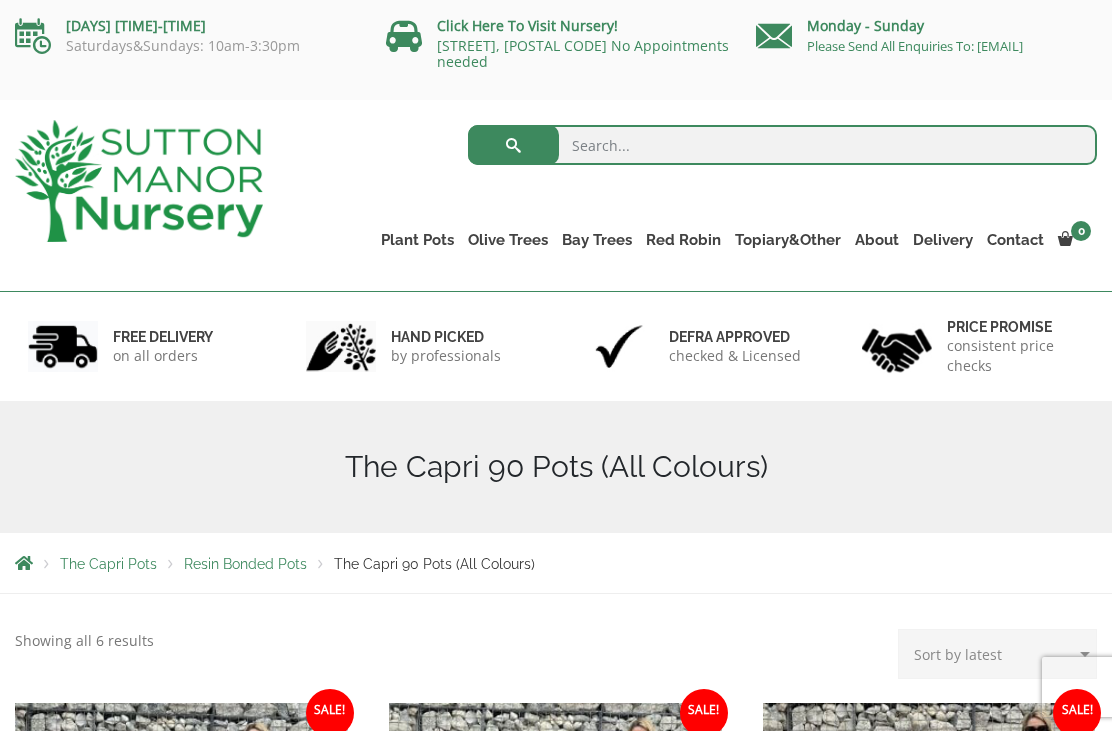 scroll, scrollTop: 0, scrollLeft: 0, axis: both 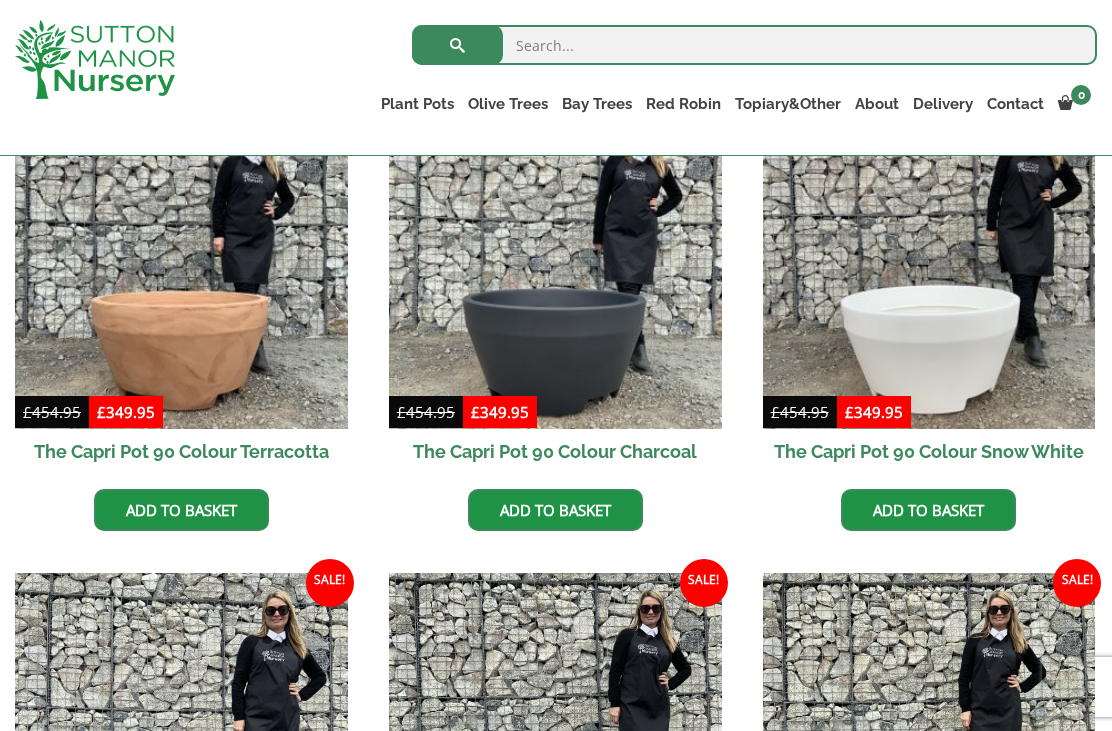 click at bounding box center (555, 262) 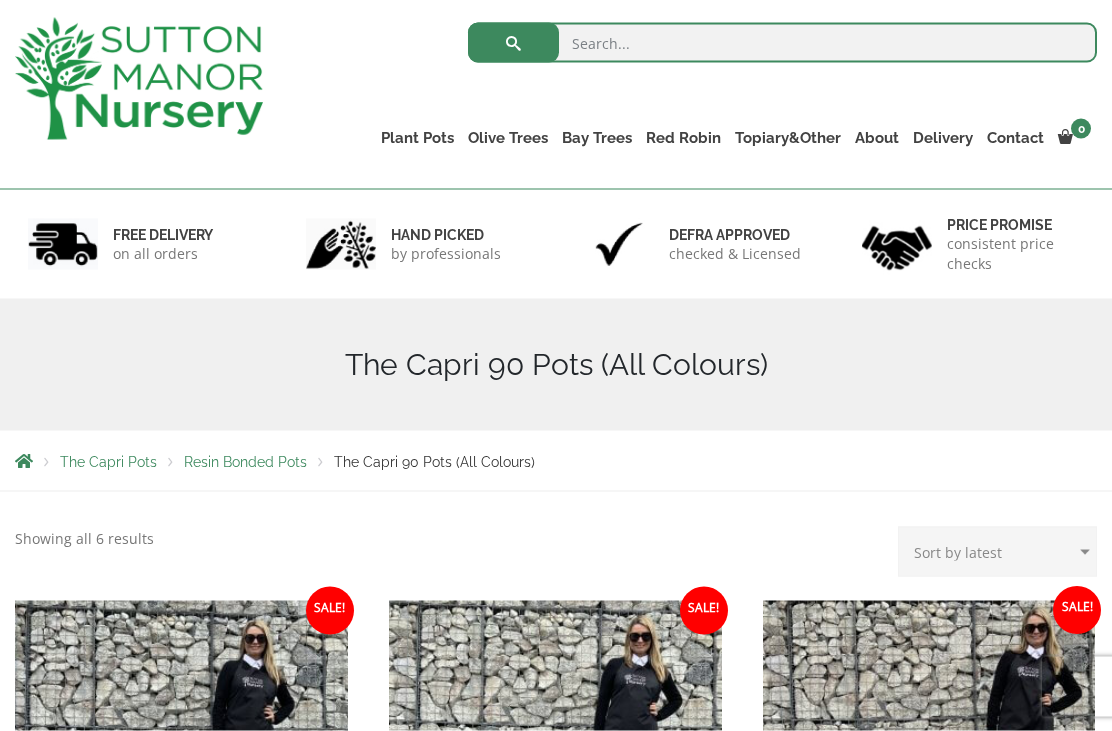 scroll, scrollTop: 81, scrollLeft: 0, axis: vertical 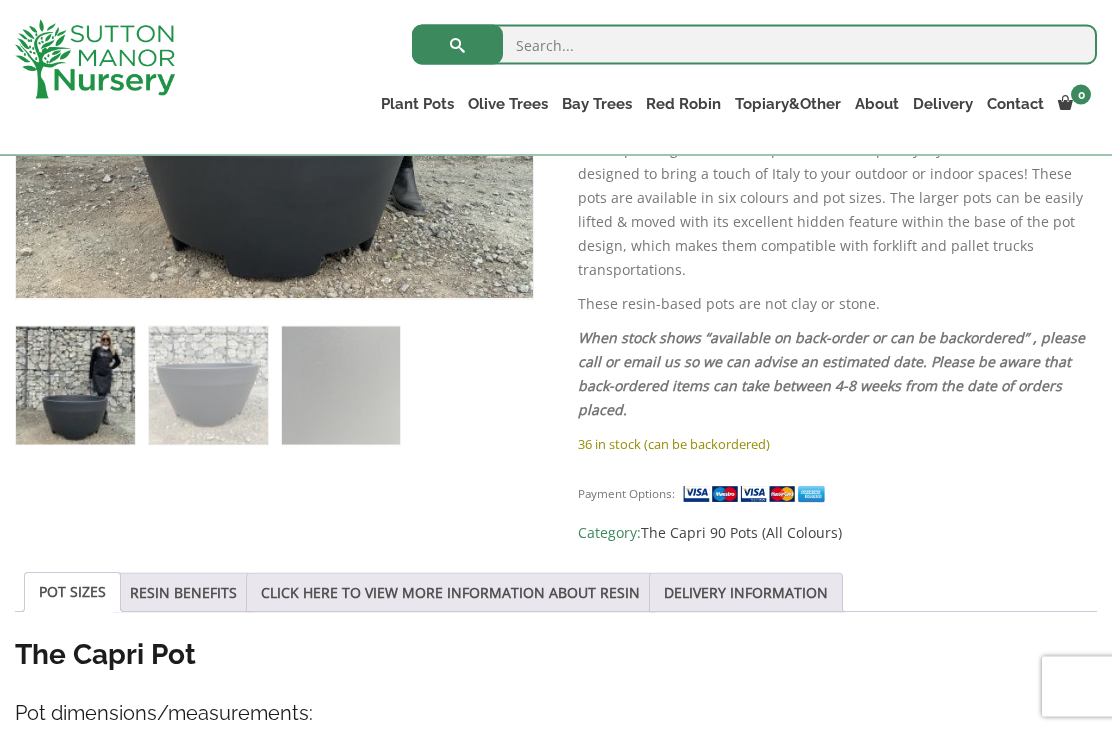 click on "RESIN BENEFITS" at bounding box center [183, 593] 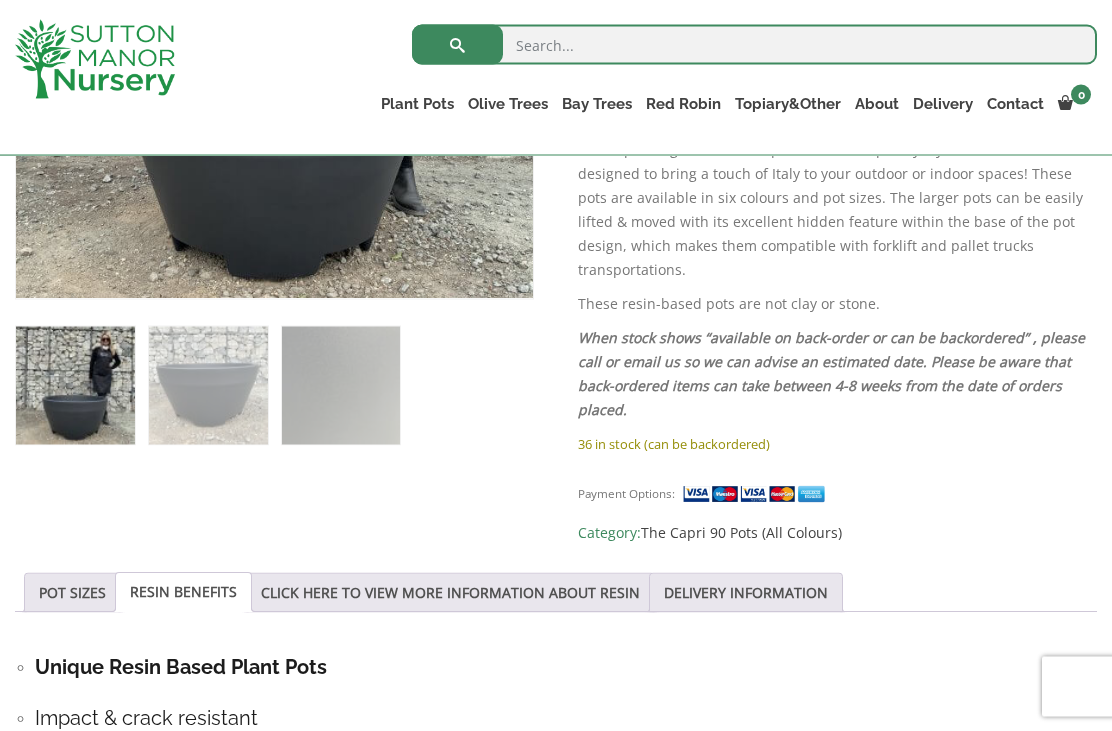 scroll, scrollTop: 665, scrollLeft: 0, axis: vertical 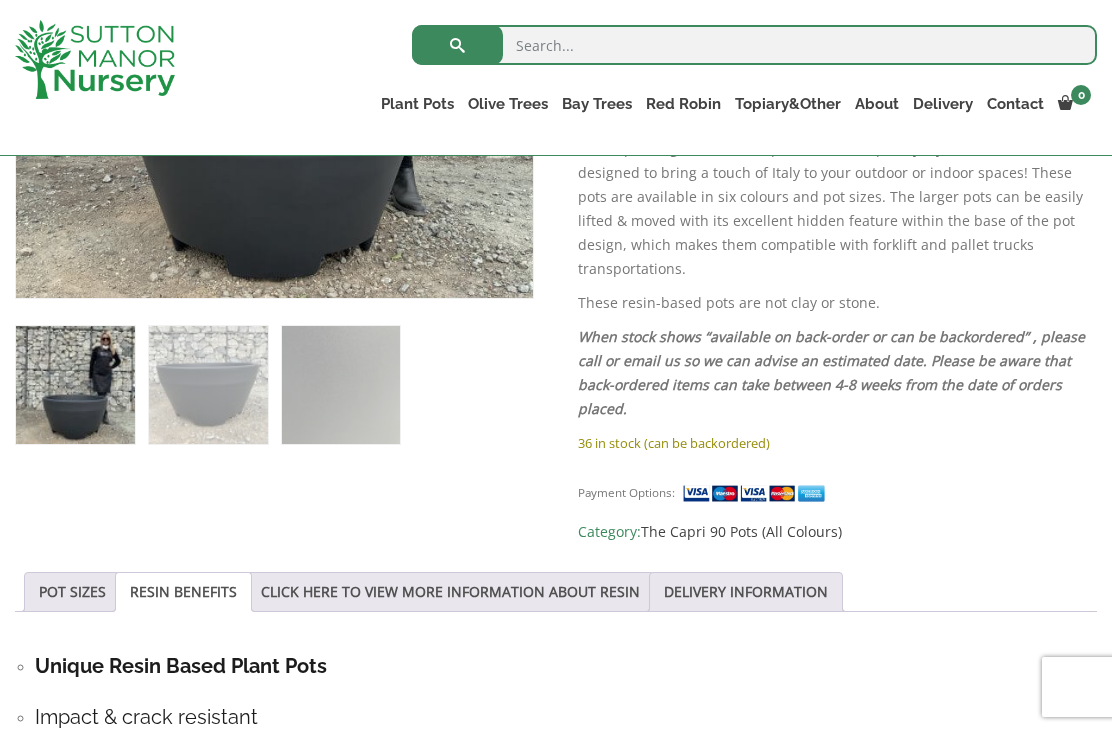 click on "POT SIZES" at bounding box center [72, 592] 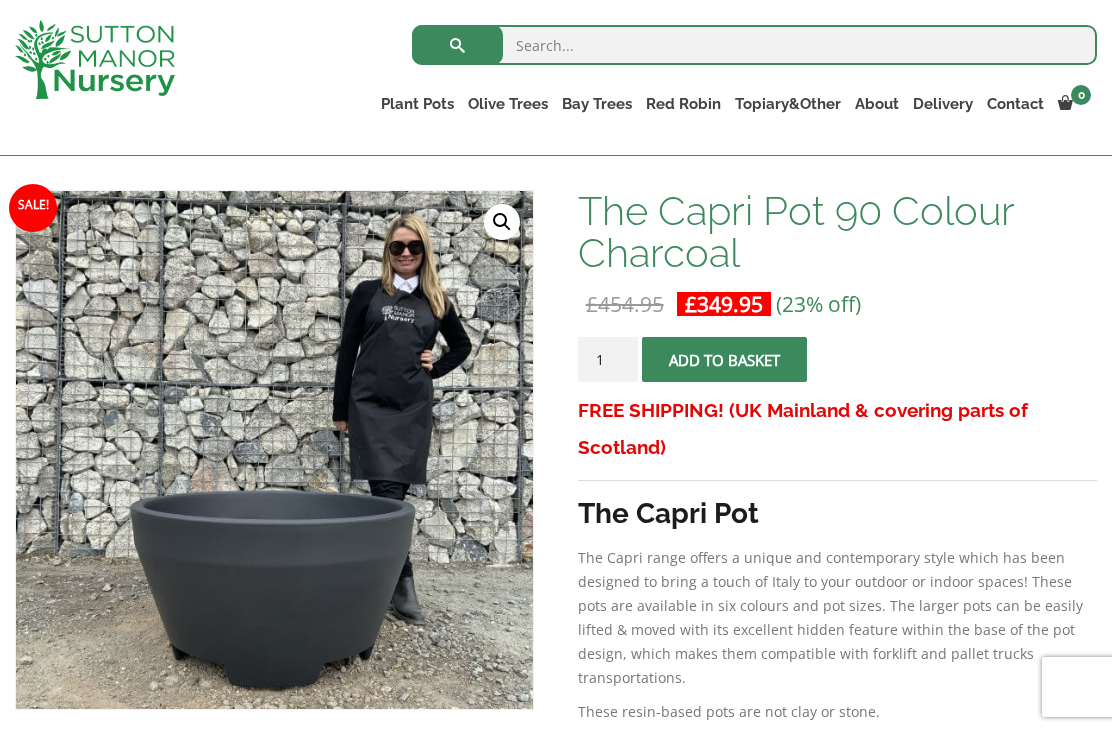 scroll, scrollTop: 228, scrollLeft: 0, axis: vertical 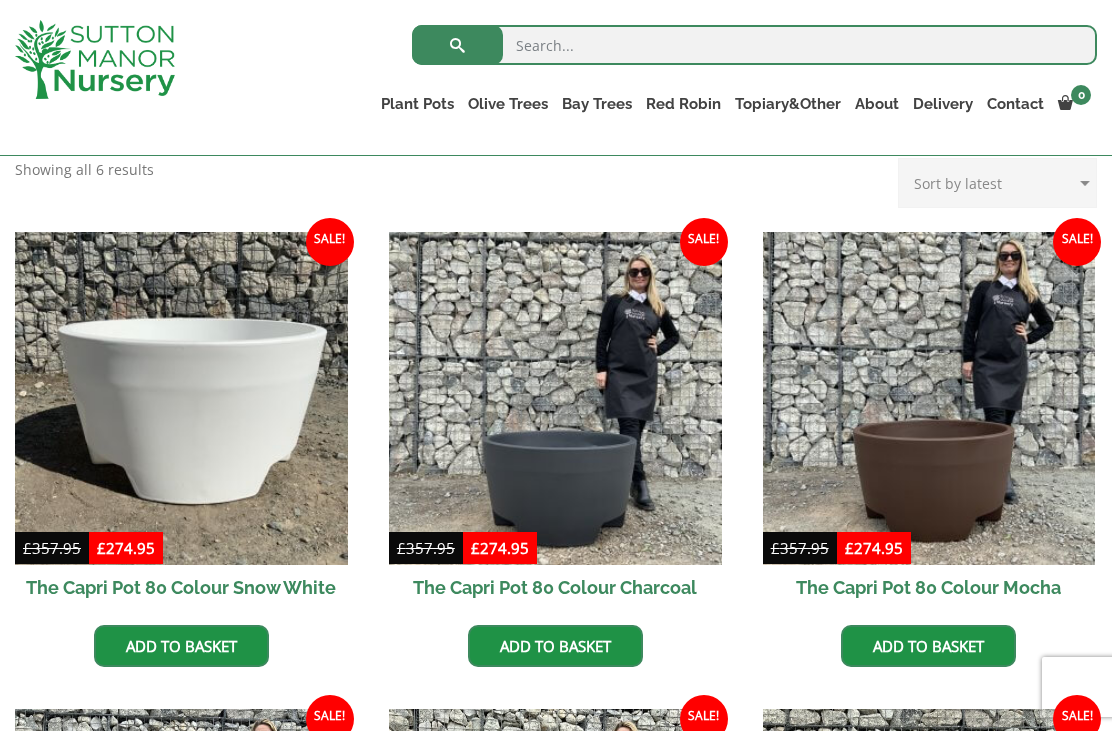 click at bounding box center (555, 398) 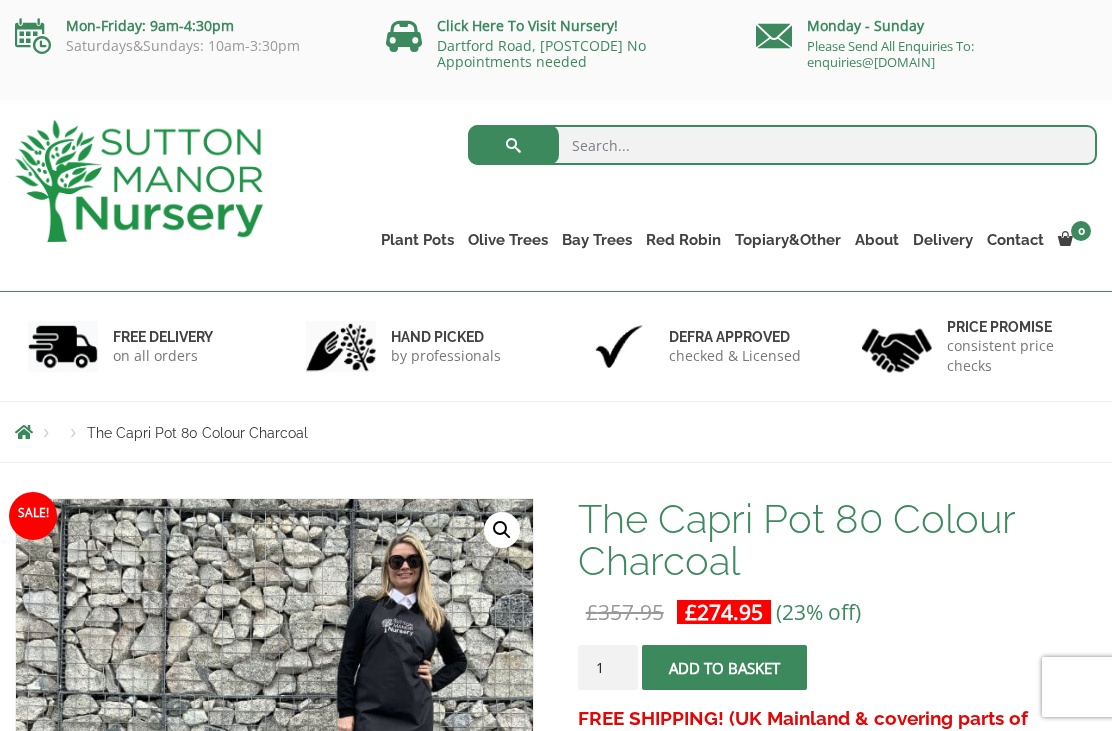 scroll, scrollTop: 0, scrollLeft: 0, axis: both 